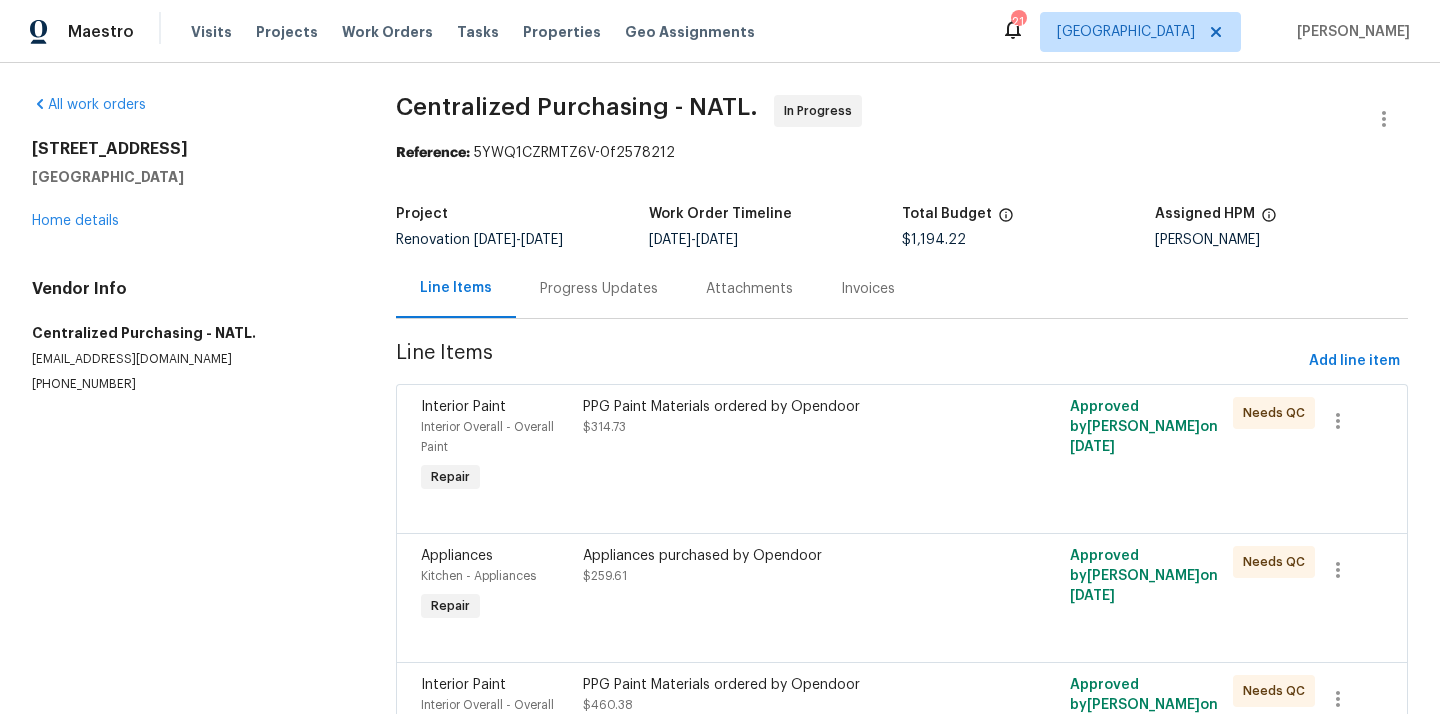 scroll, scrollTop: 0, scrollLeft: 0, axis: both 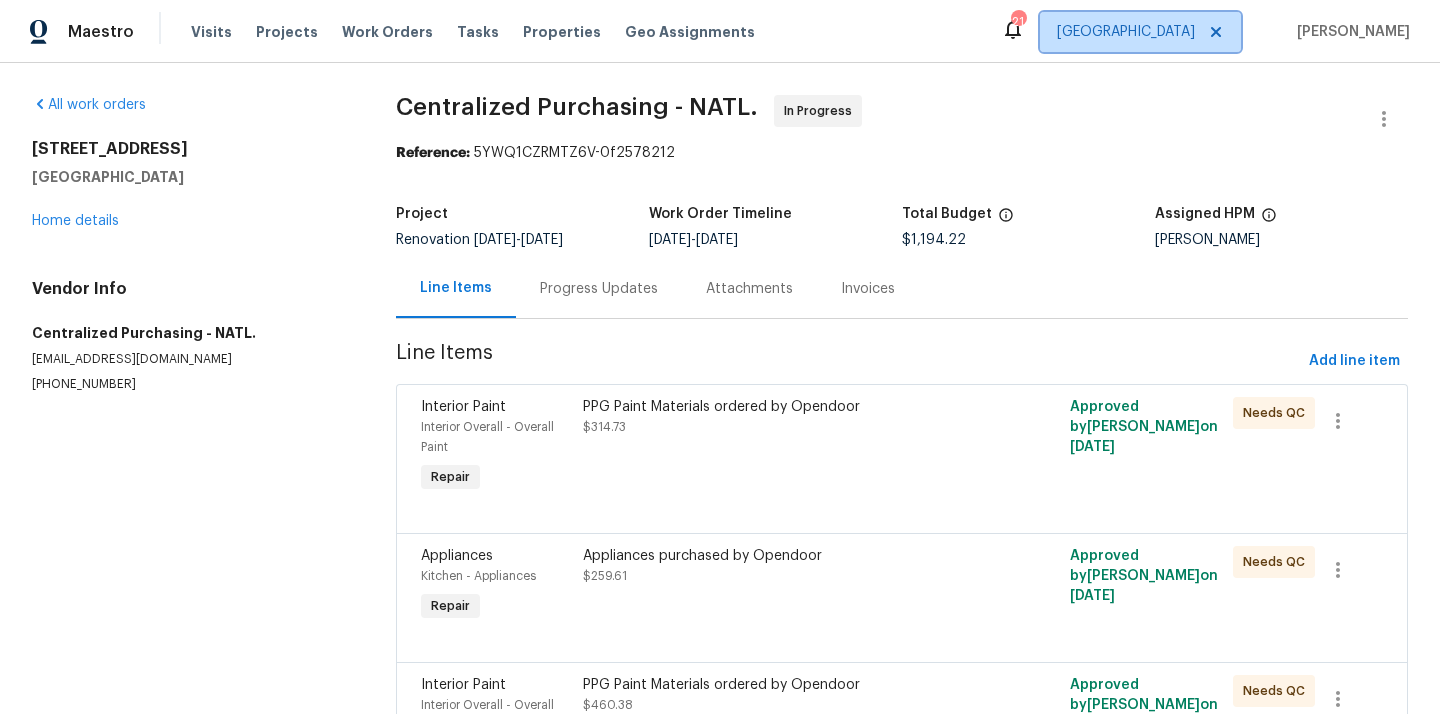 click 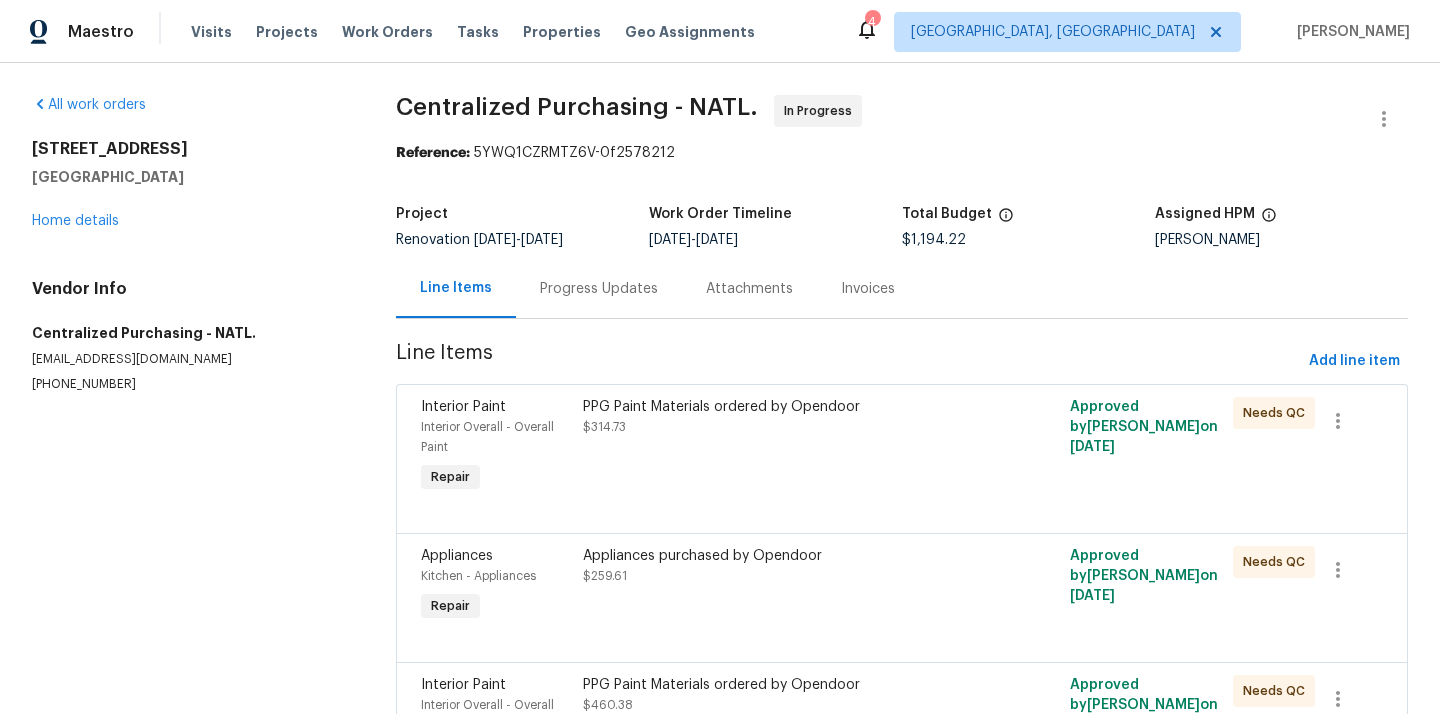 click on "Visits Projects Work Orders Tasks Properties Geo Assignments" at bounding box center (485, 32) 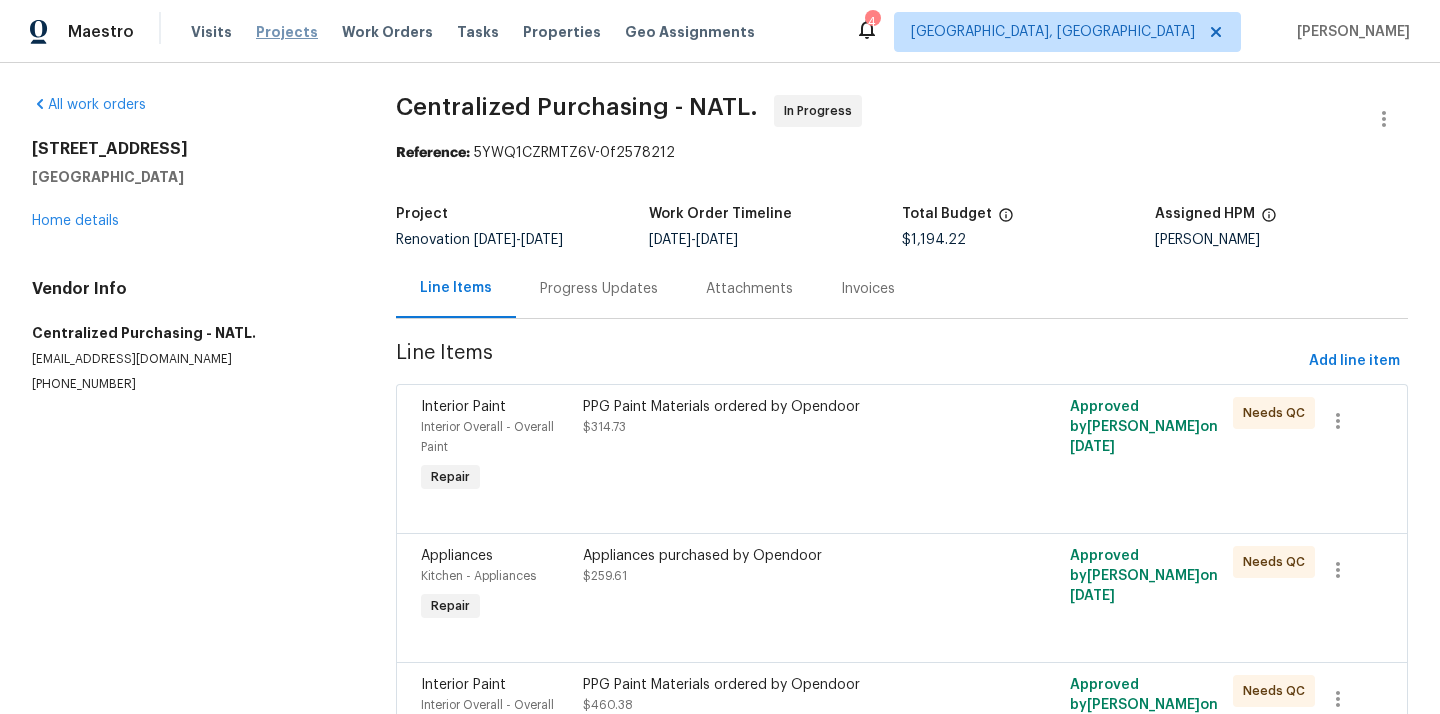click on "Projects" at bounding box center [287, 32] 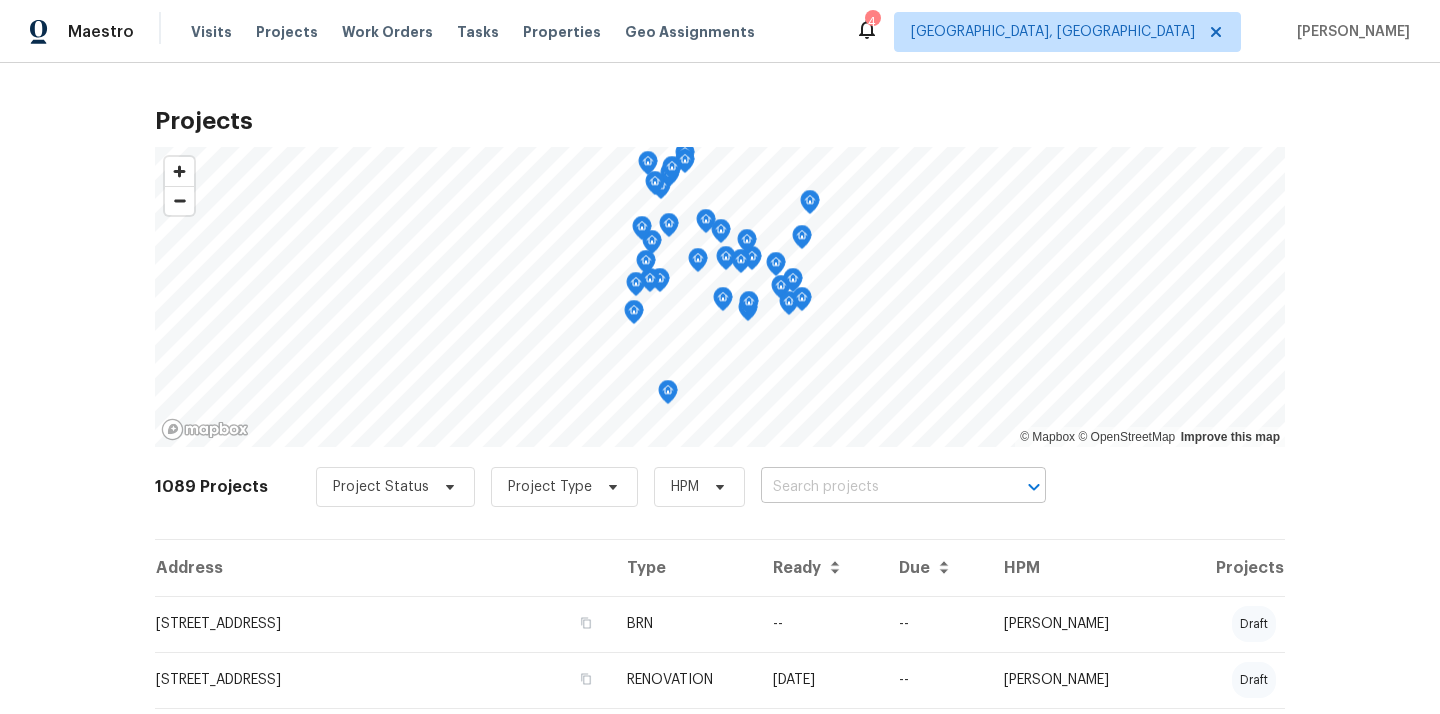 click at bounding box center (875, 487) 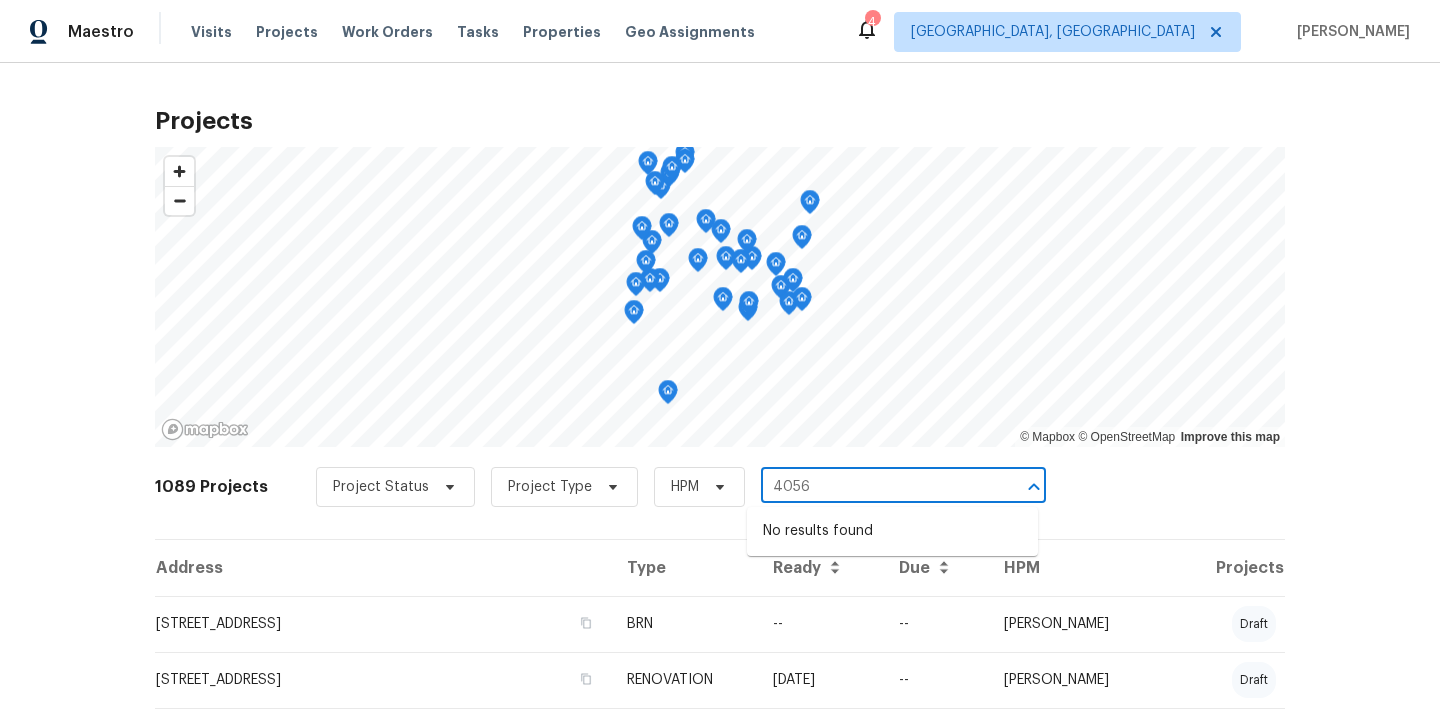 type on "4056" 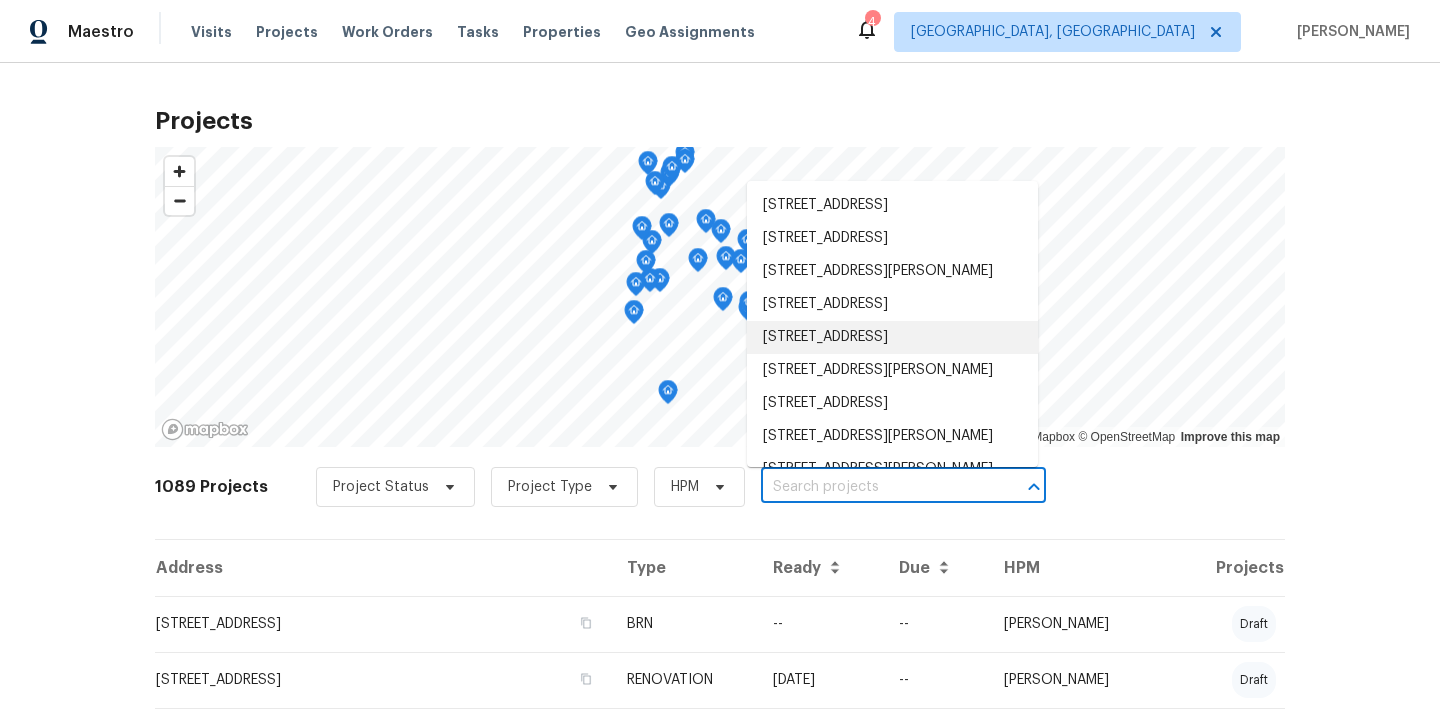 paste on "[STREET_ADDRESS][PERSON_NAME][PERSON_NAME]" 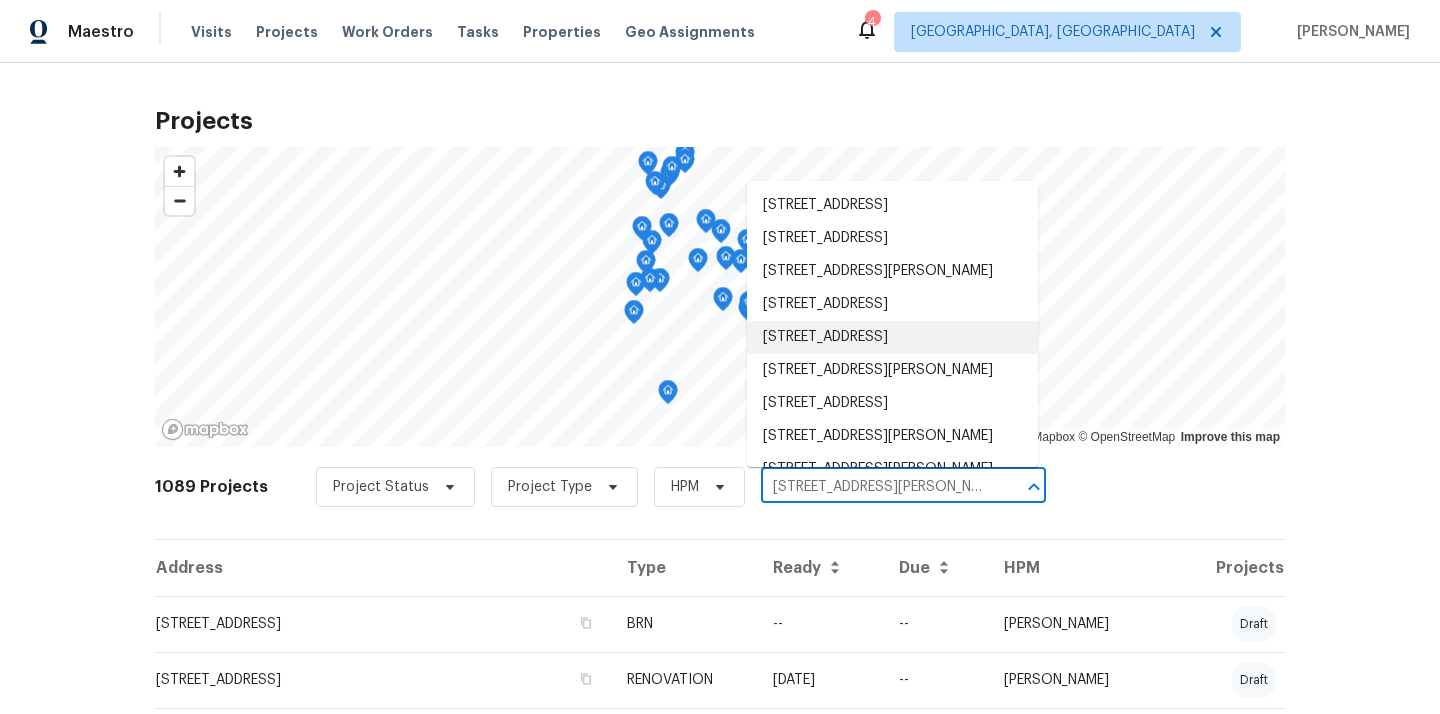 scroll, scrollTop: 0, scrollLeft: 114, axis: horizontal 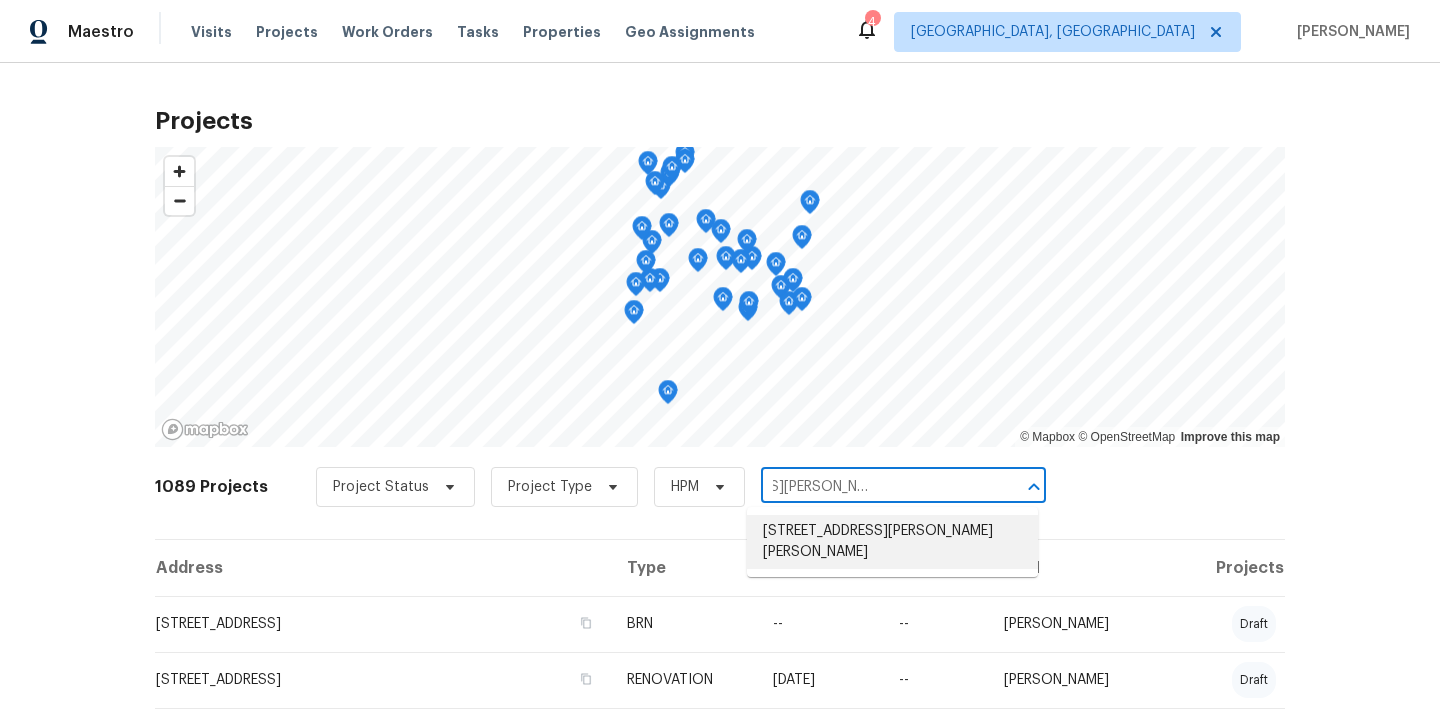 click on "[STREET_ADDRESS][PERSON_NAME][PERSON_NAME]" at bounding box center (892, 542) 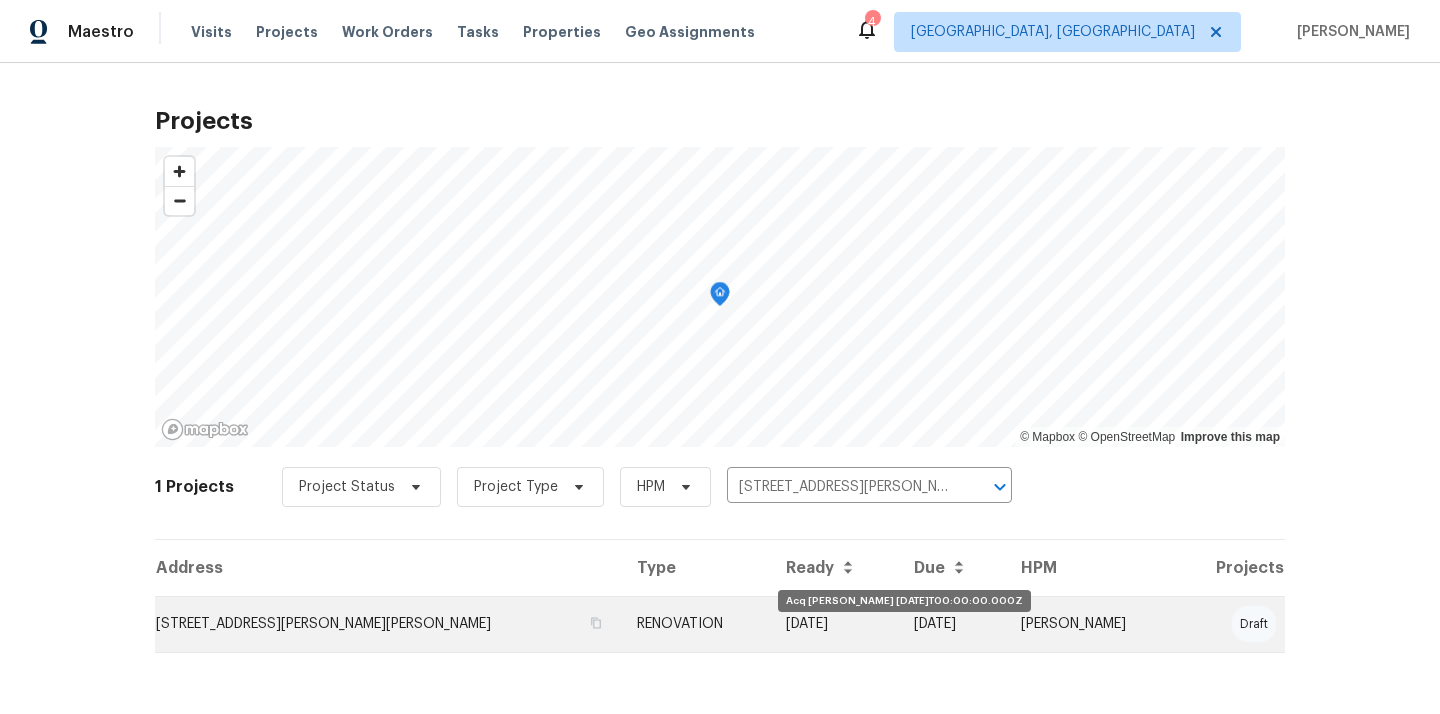 click on "[DATE]" at bounding box center [834, 624] 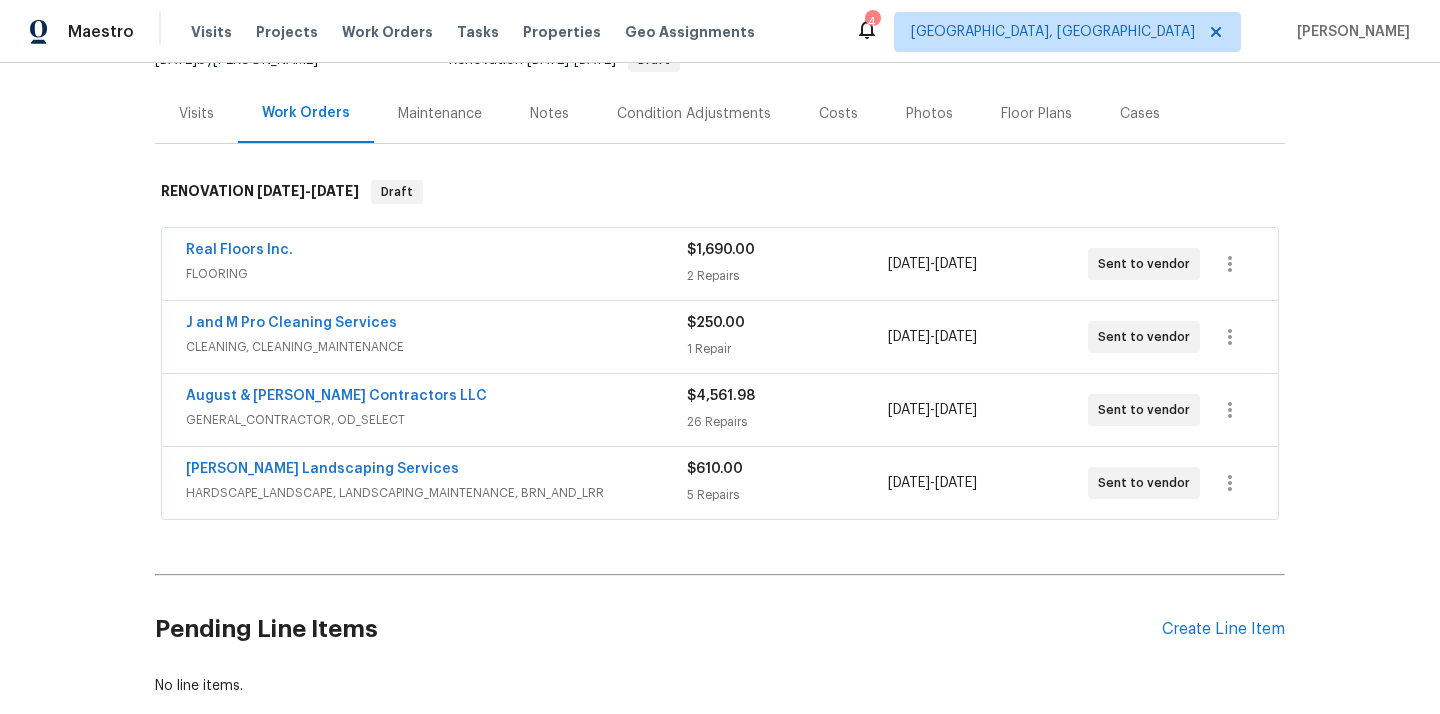 scroll, scrollTop: 337, scrollLeft: 0, axis: vertical 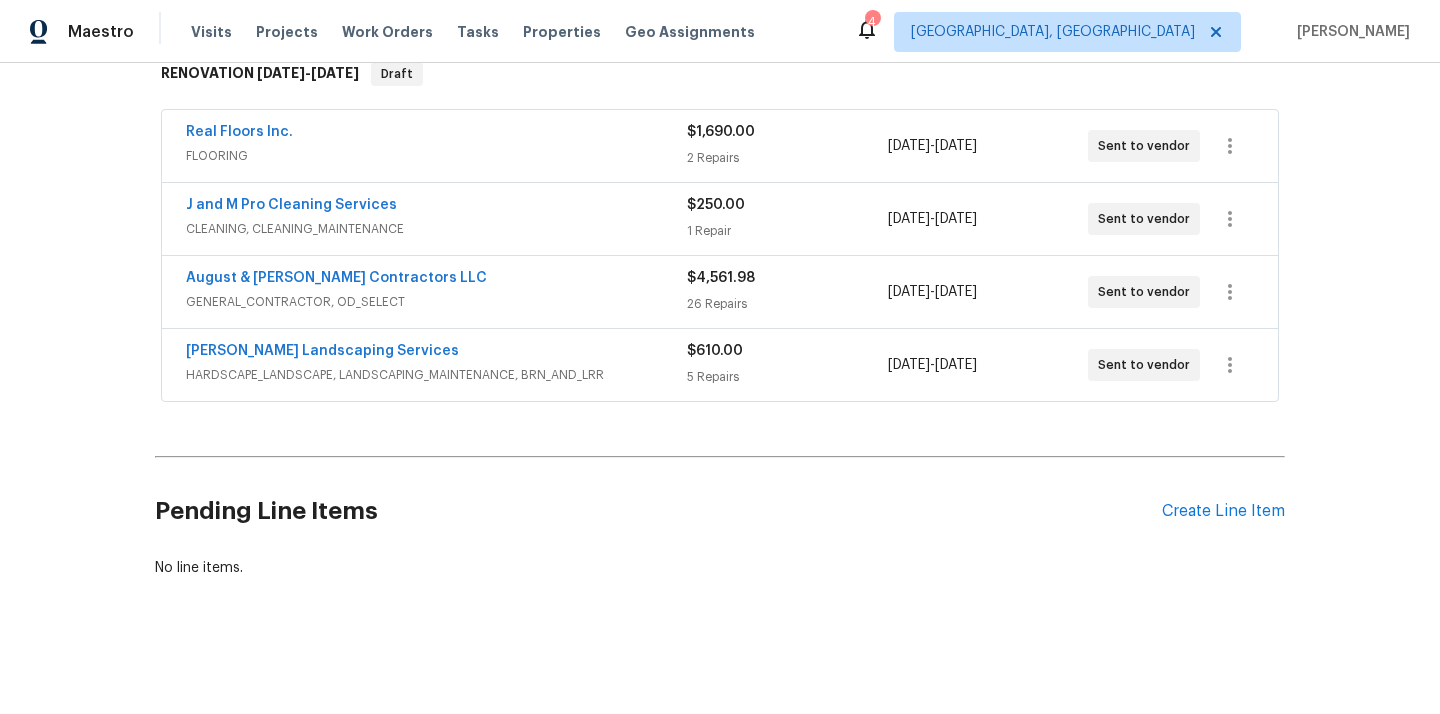 click on "Pending Line Items Create Line Item" at bounding box center [720, 511] 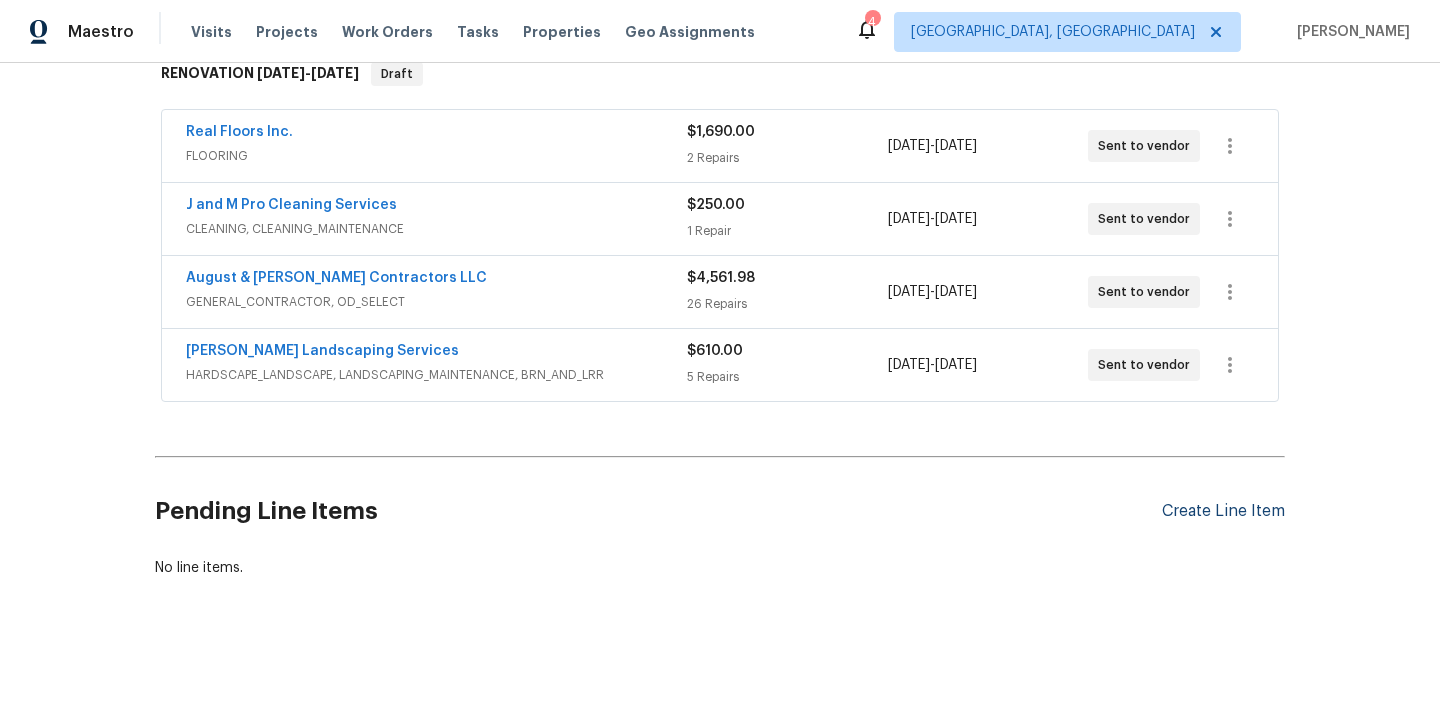 click on "Create Line Item" at bounding box center (1223, 511) 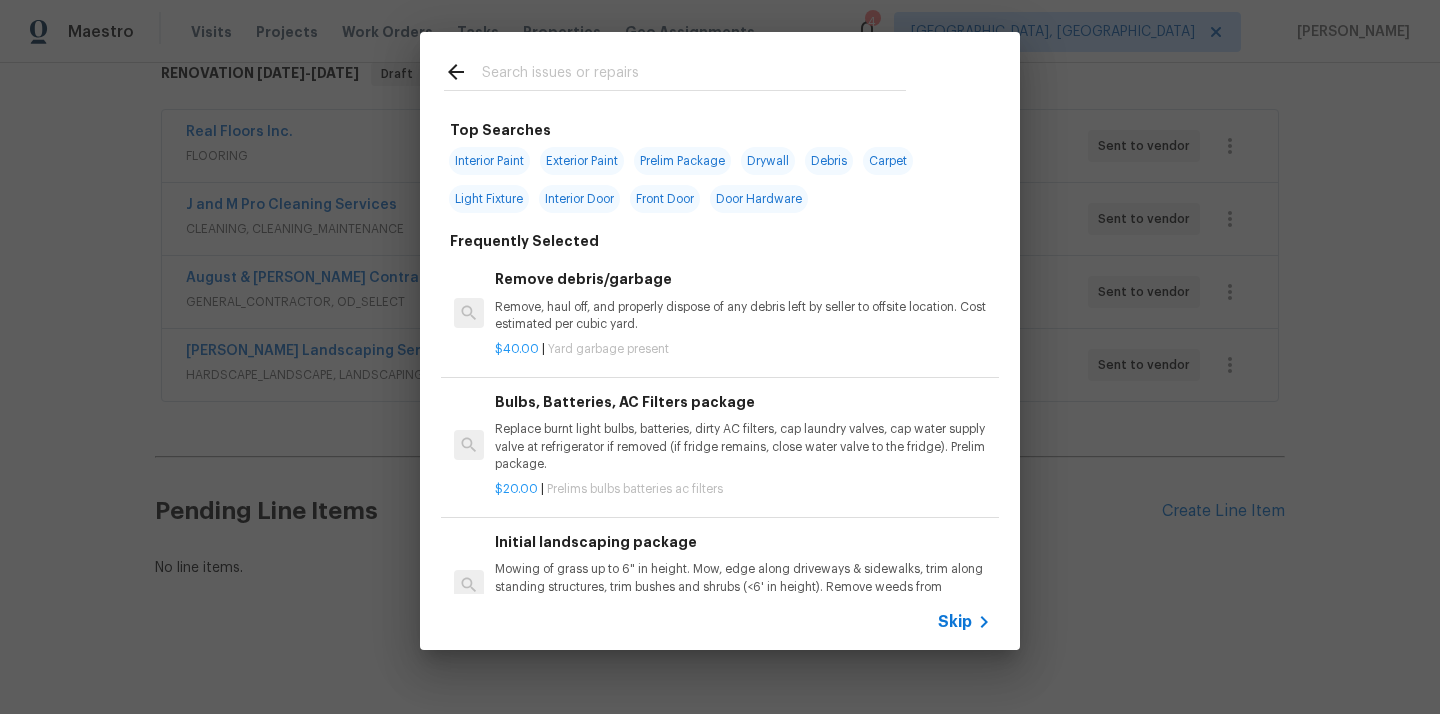 click at bounding box center [694, 75] 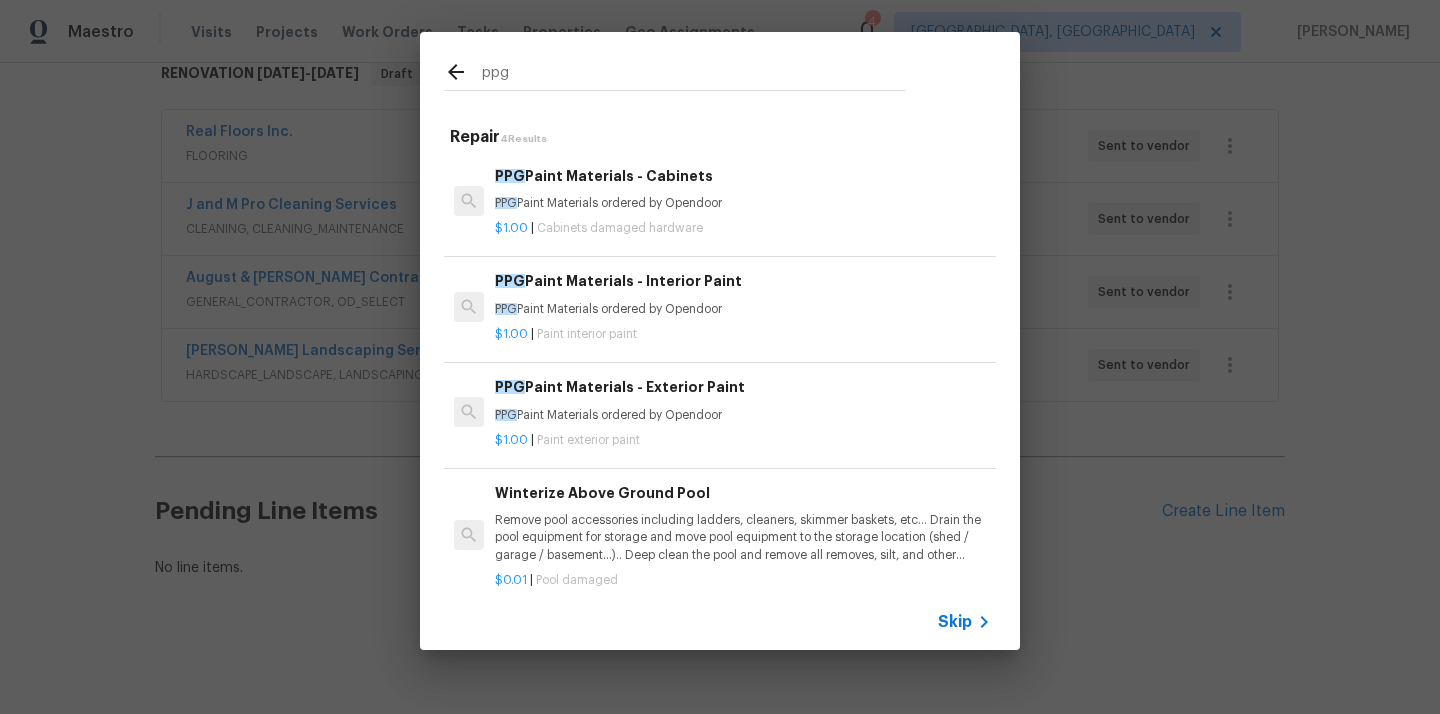 type on "ppg" 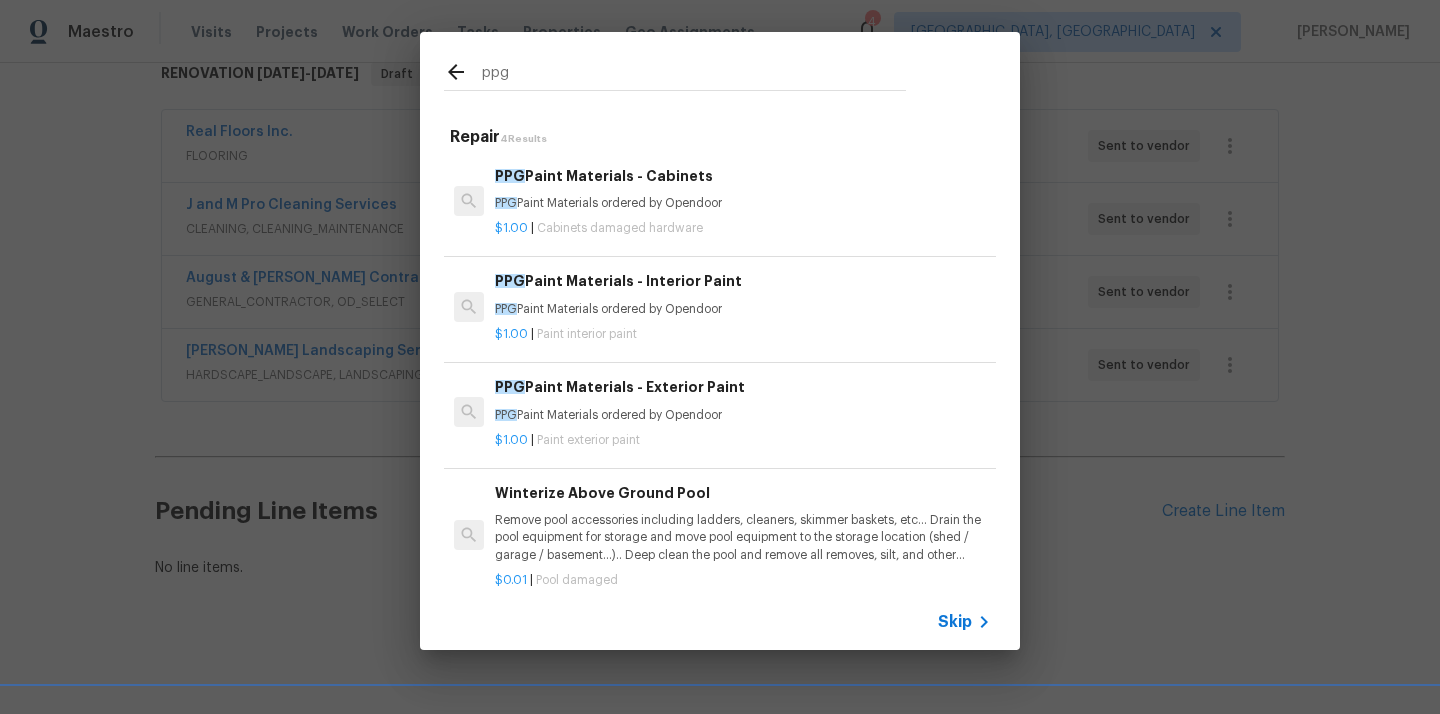 click on "PPG  Paint Materials - Interior Paint" at bounding box center (743, 281) 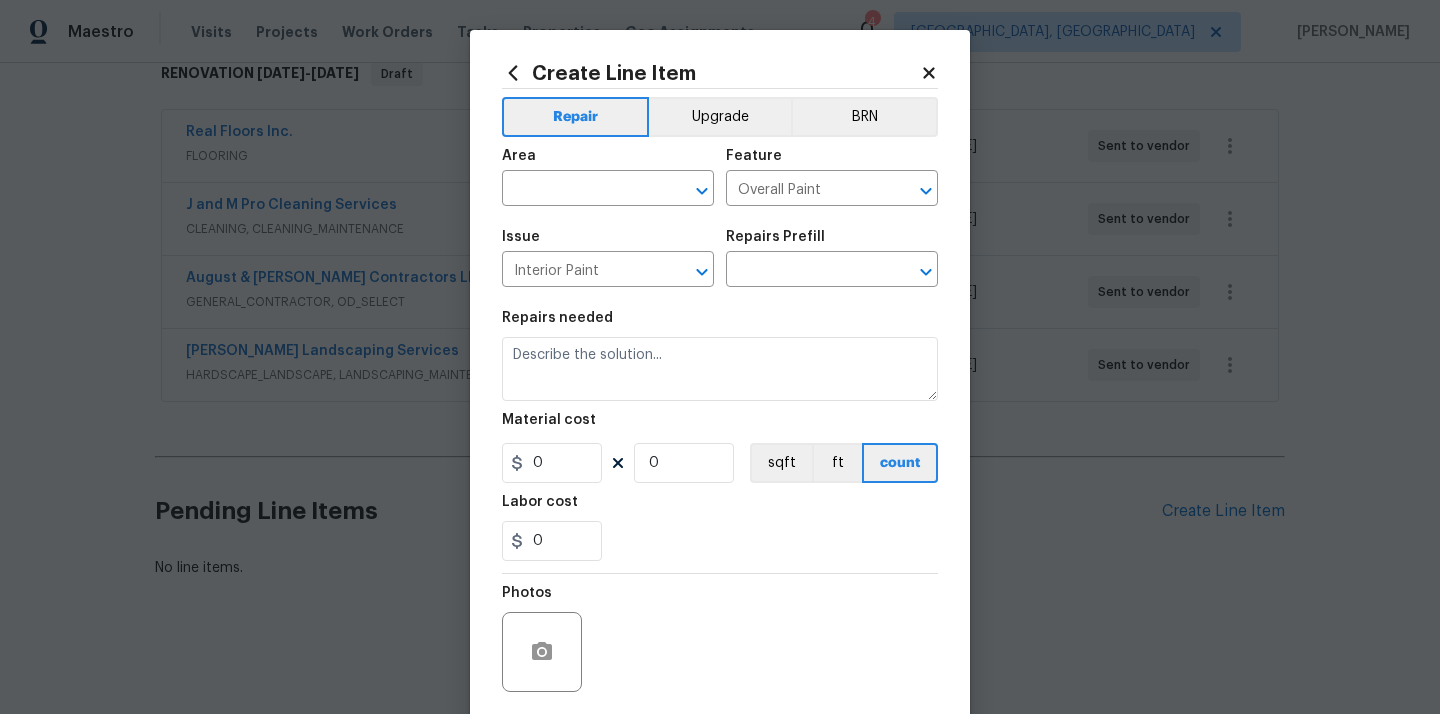 type on "PPG Paint Materials - Interior Paint $1.00" 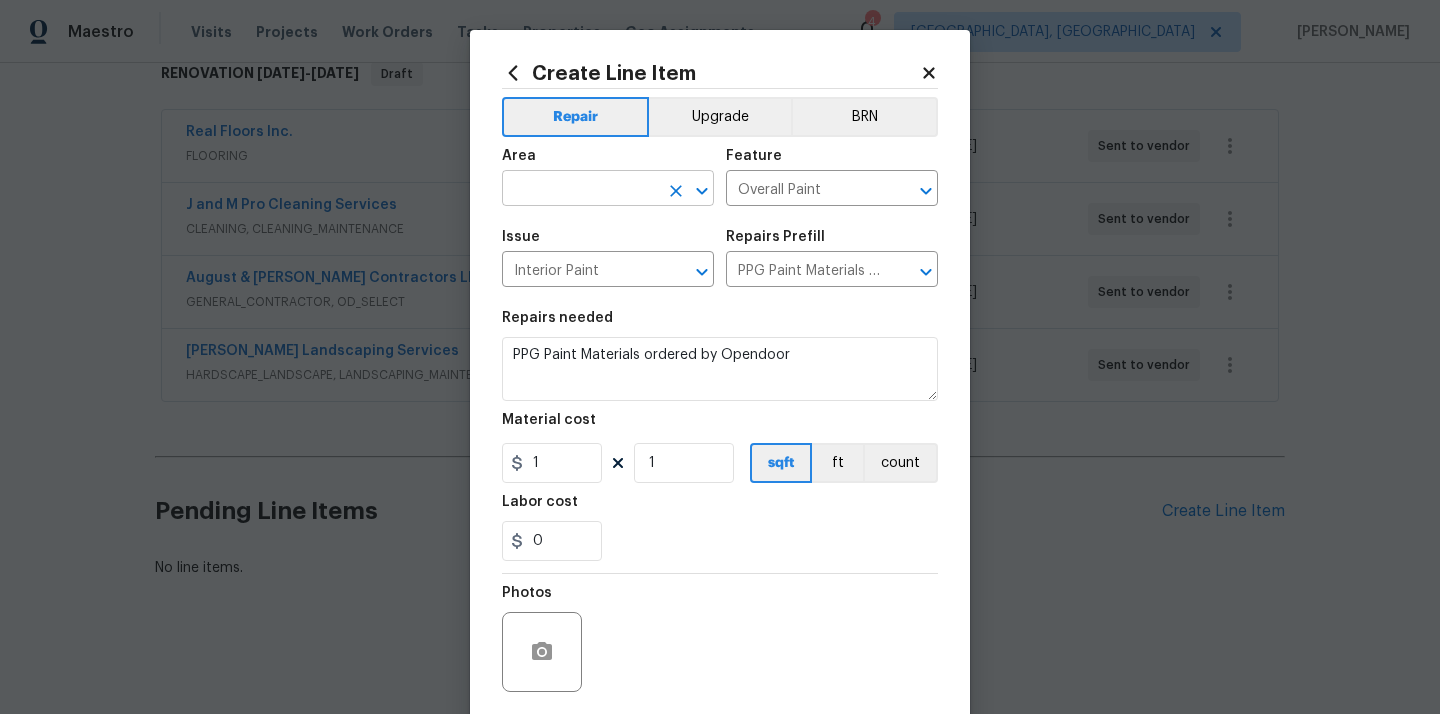 click at bounding box center [580, 190] 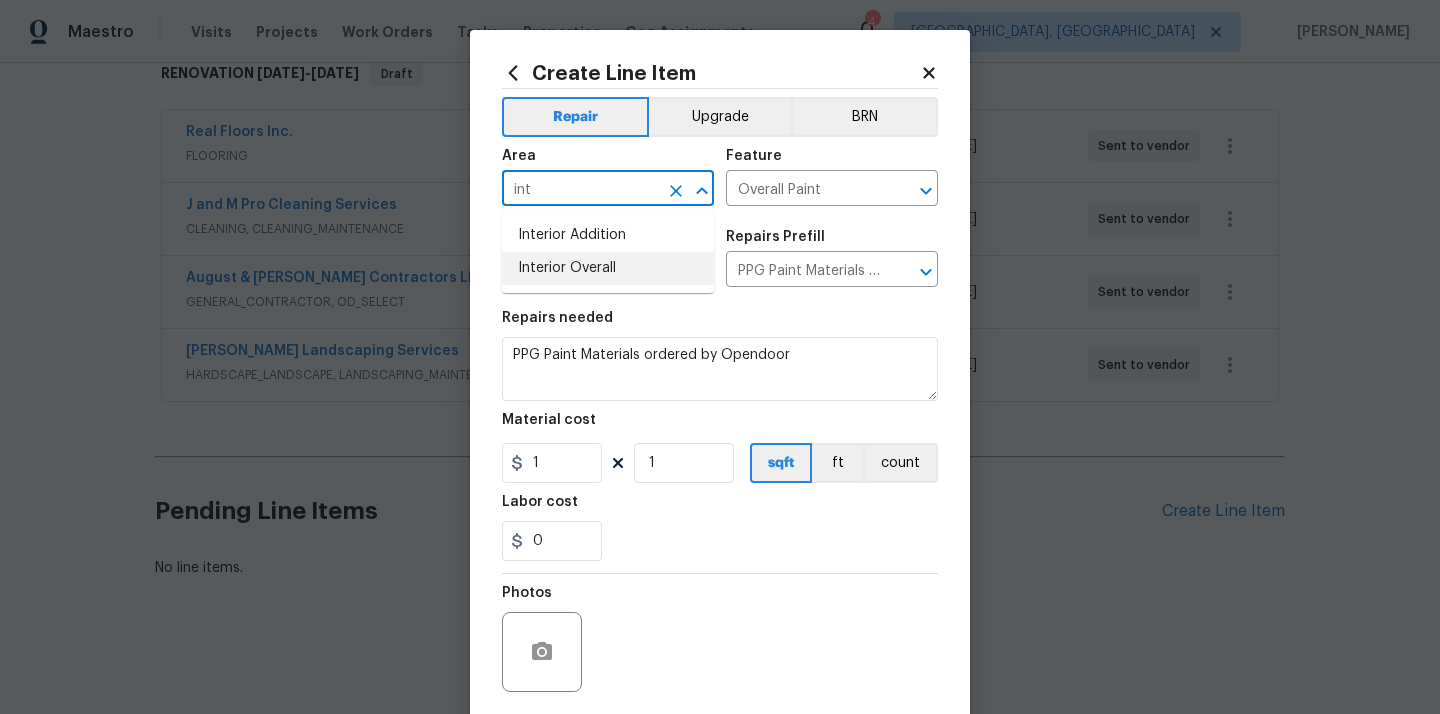 click on "Interior Overall" at bounding box center [608, 268] 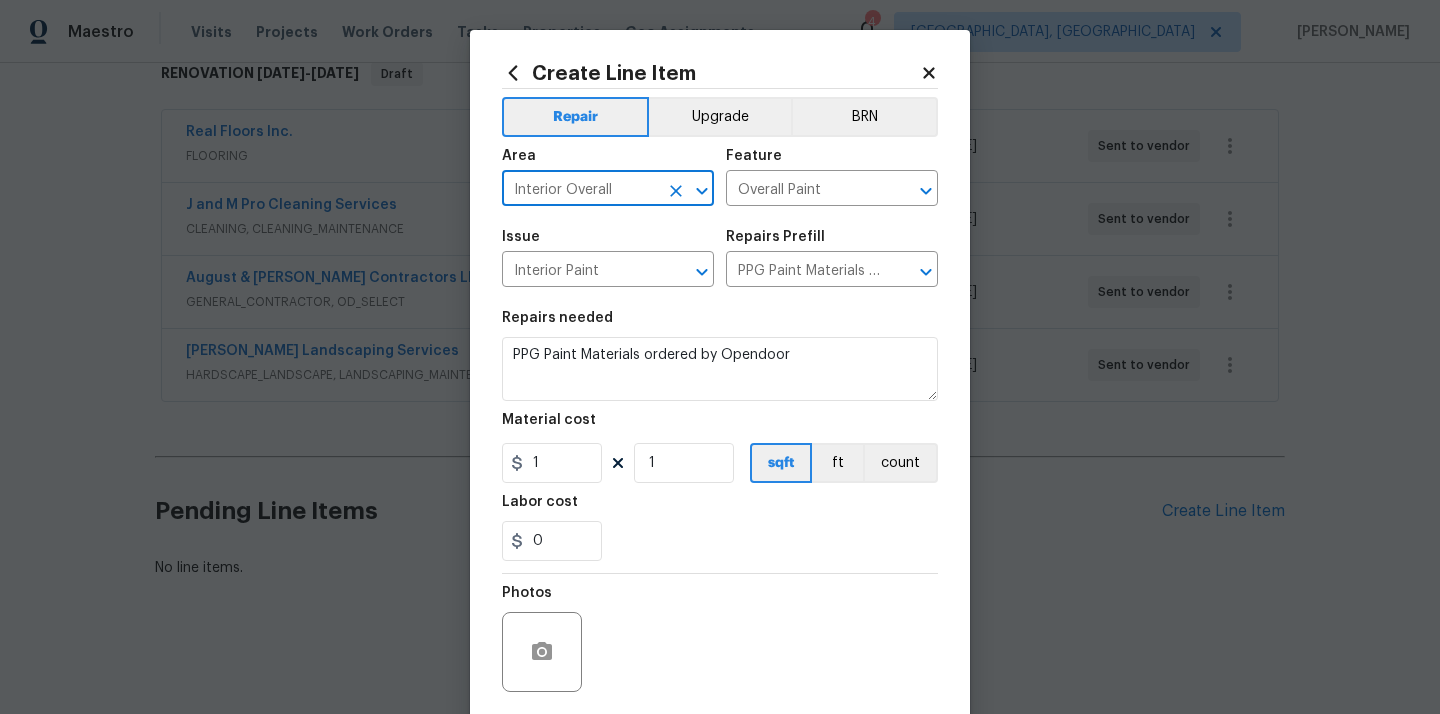 type on "Interior Overall" 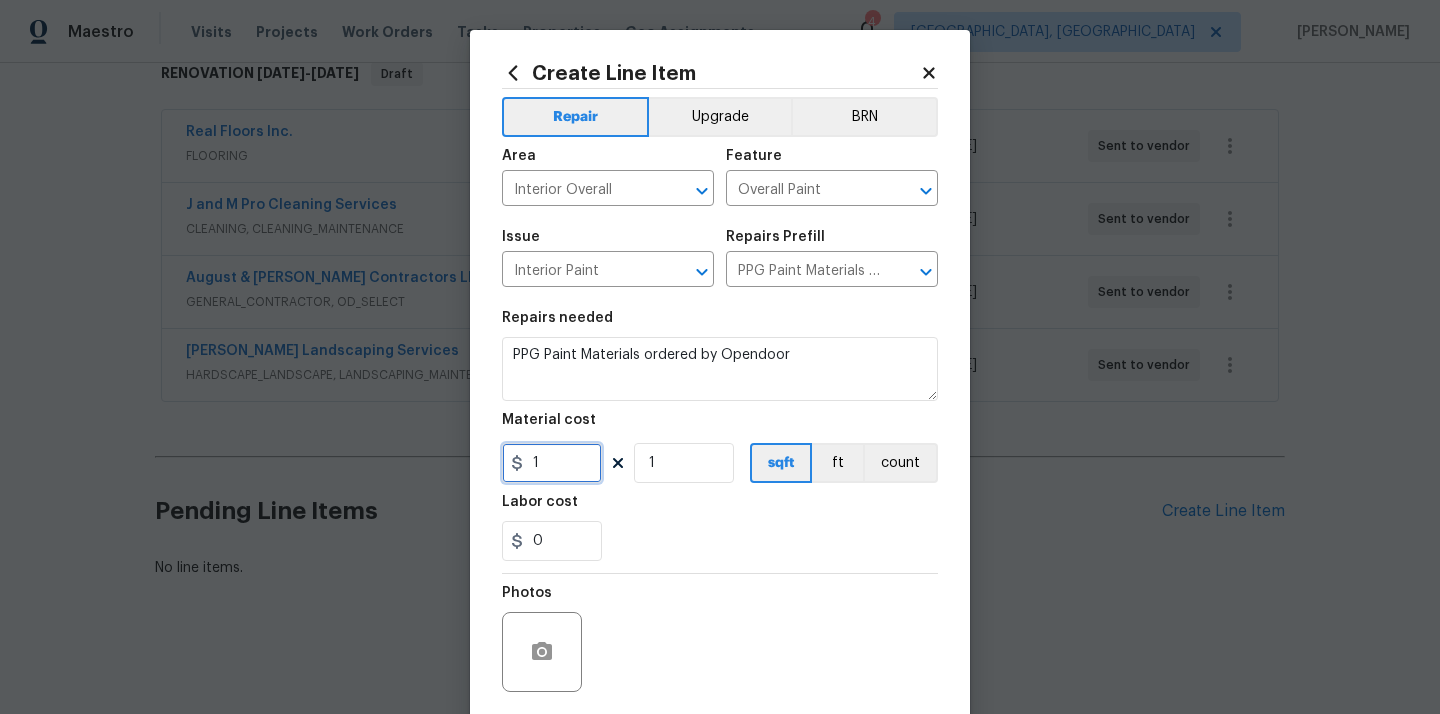 drag, startPoint x: 563, startPoint y: 468, endPoint x: 474, endPoint y: 467, distance: 89.005615 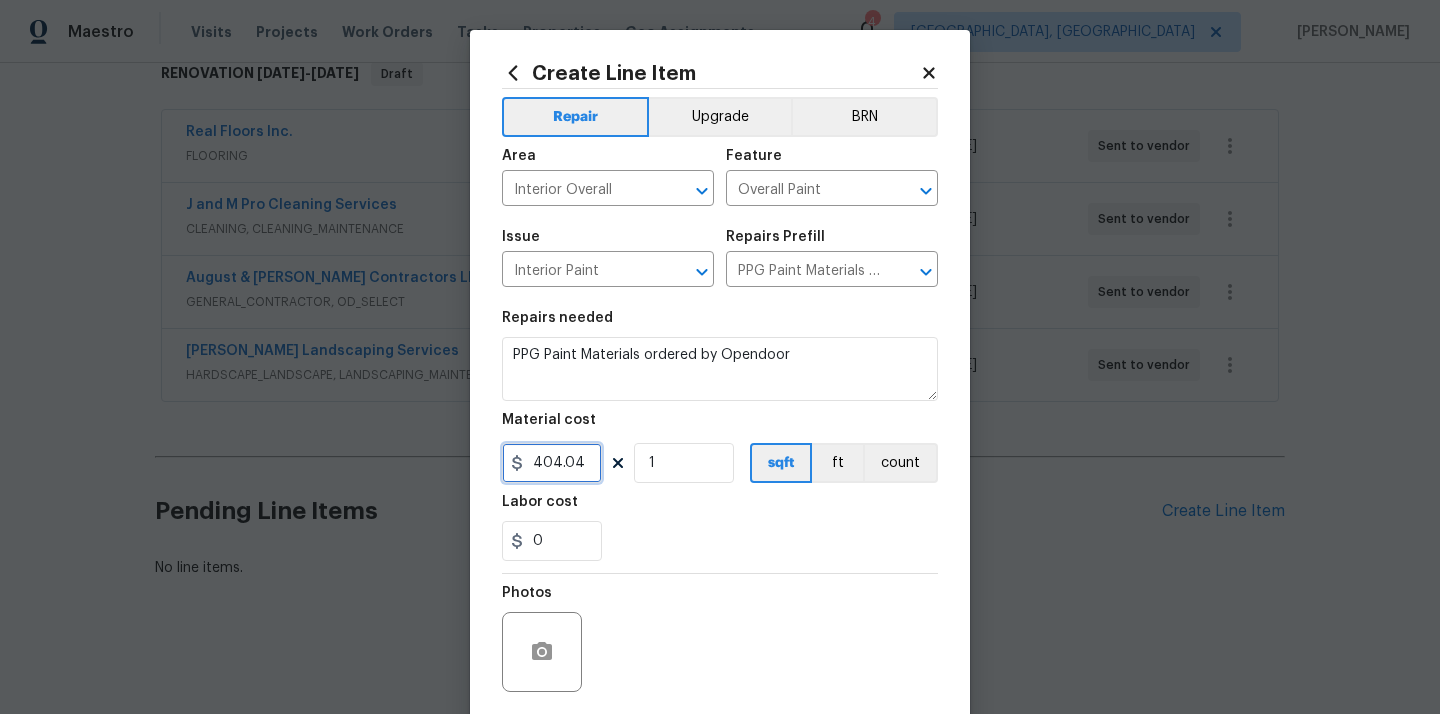type on "404.04" 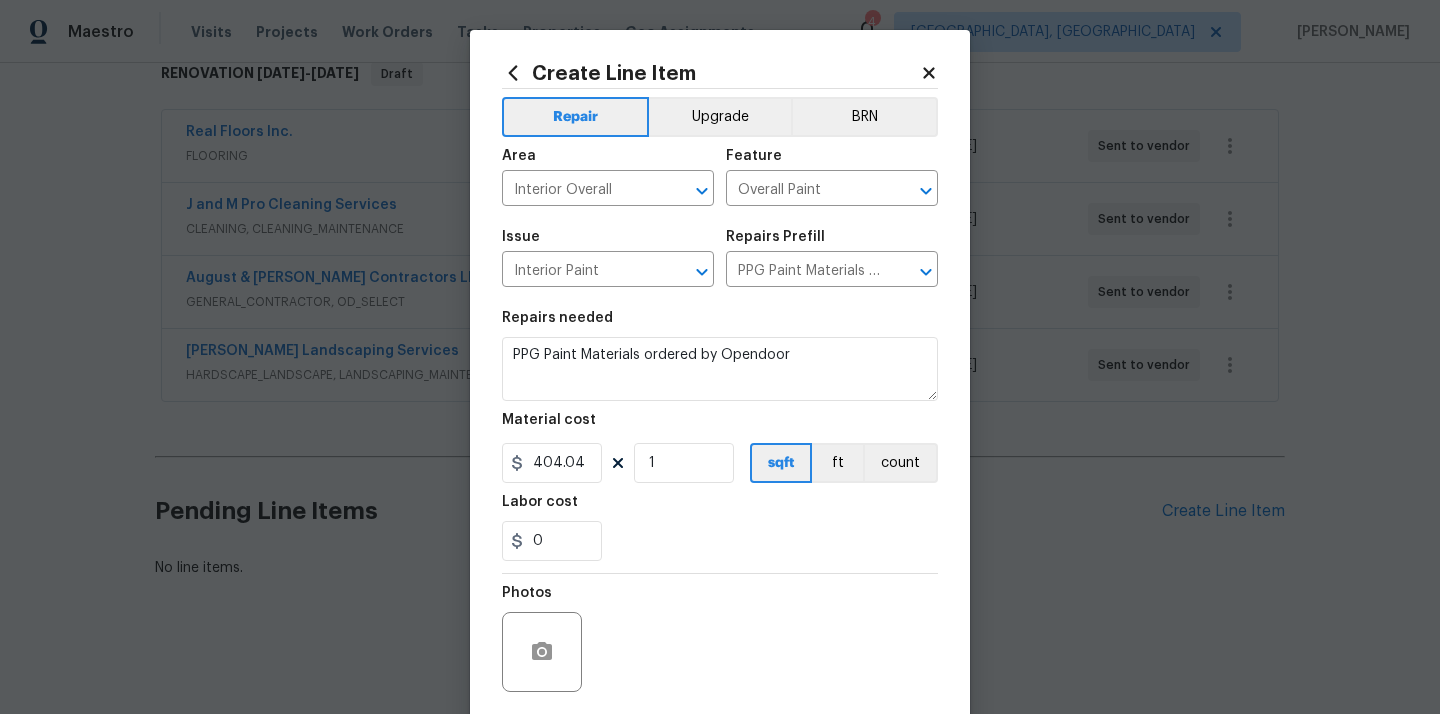 click on "0" at bounding box center [720, 541] 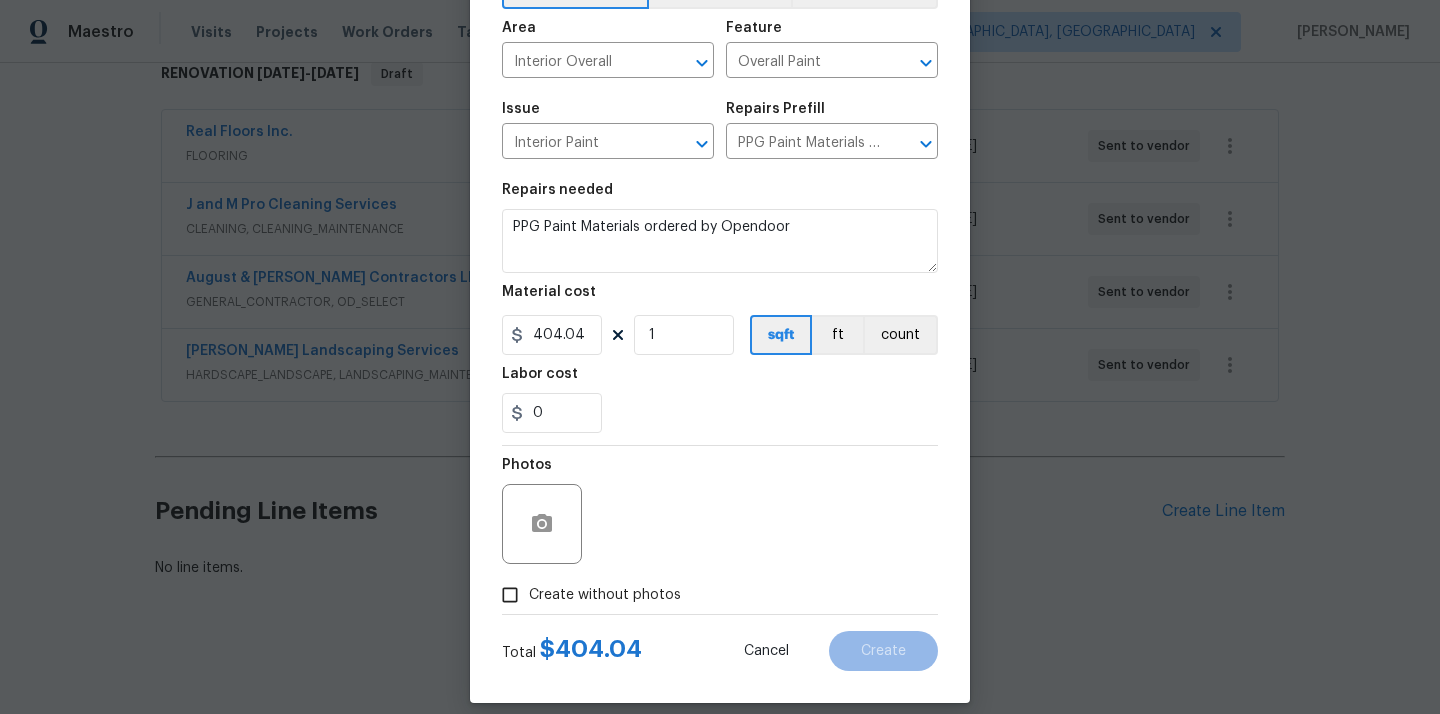click on "Create without photos" at bounding box center (605, 595) 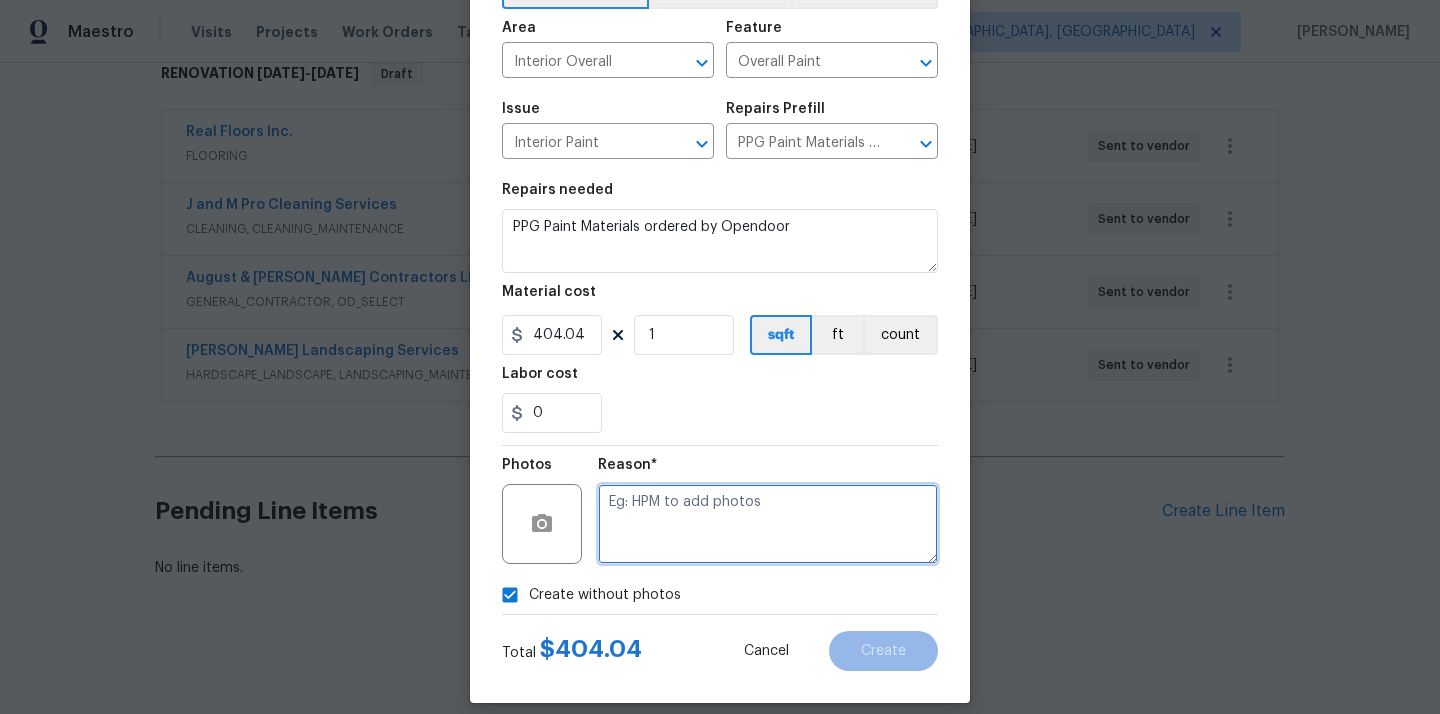click at bounding box center (768, 524) 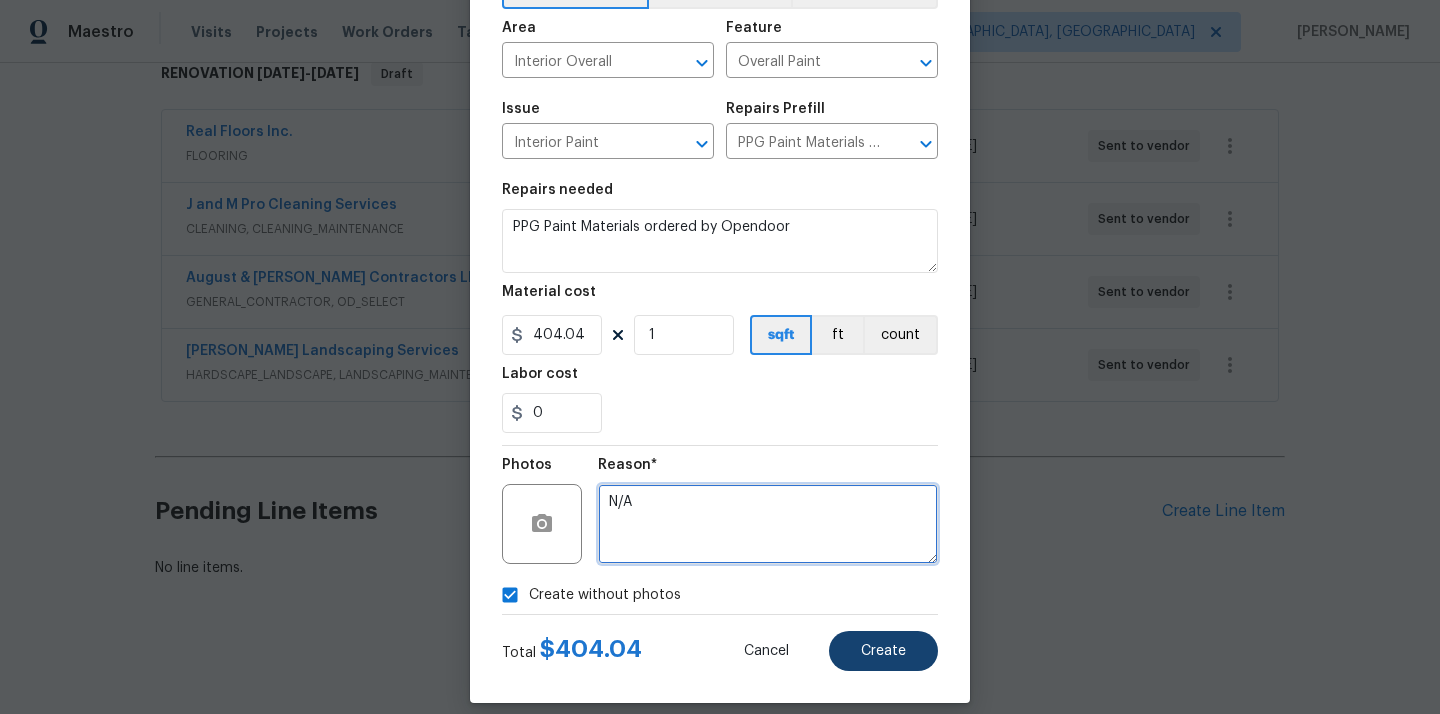 type on "N/A" 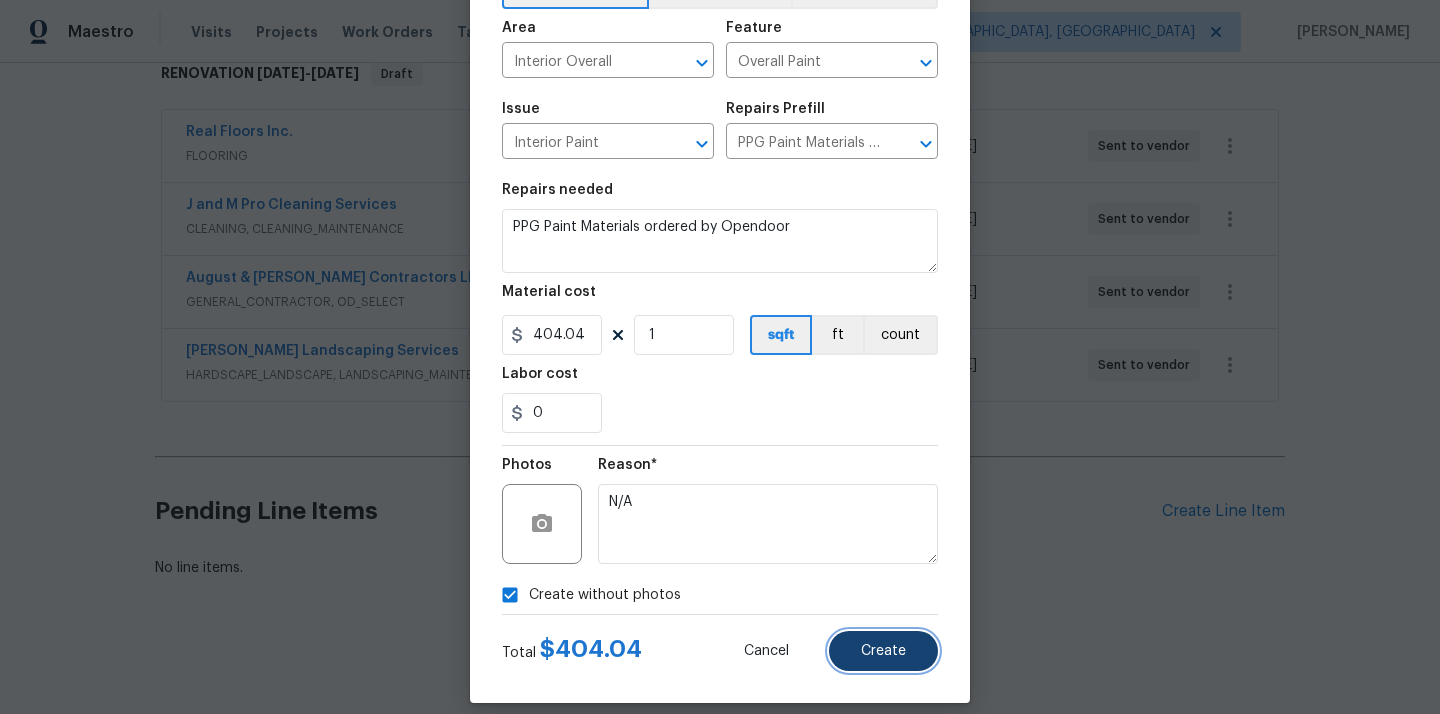 click on "Create" at bounding box center [883, 651] 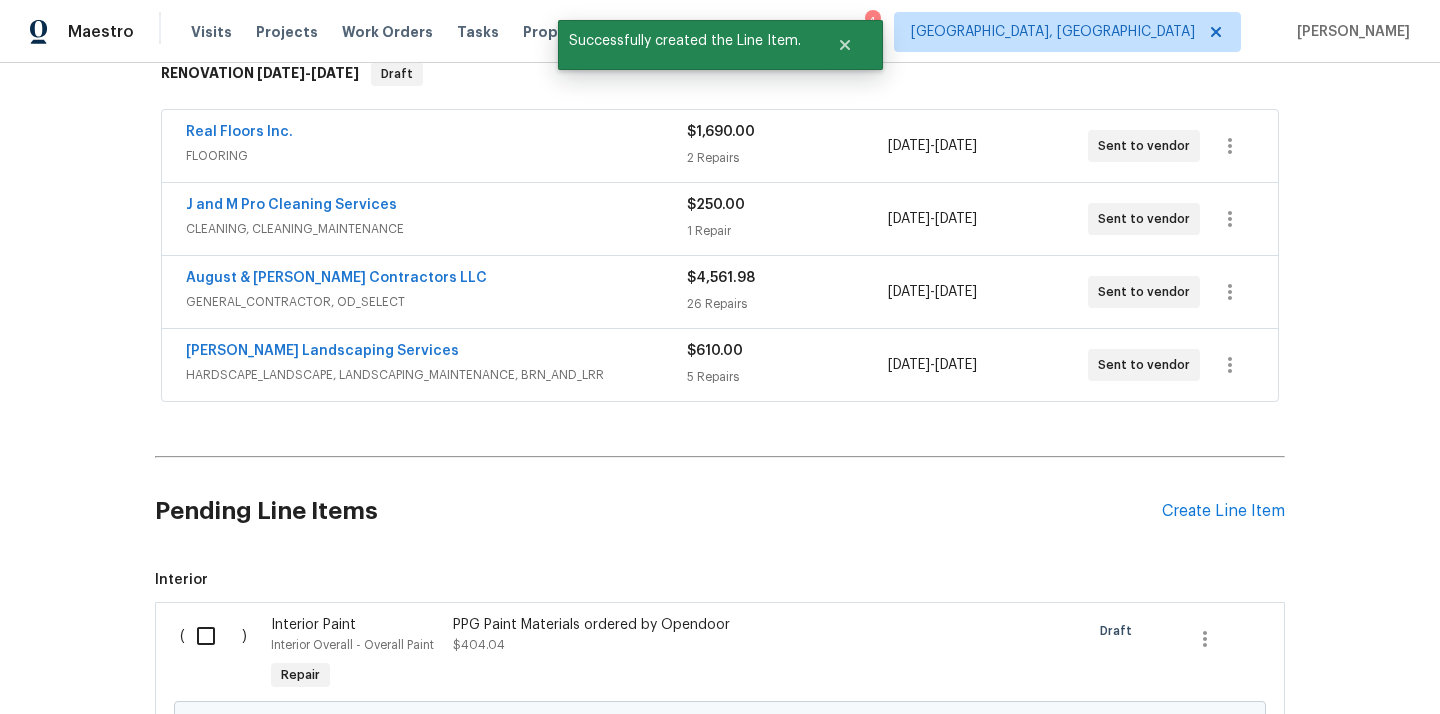 scroll, scrollTop: 565, scrollLeft: 0, axis: vertical 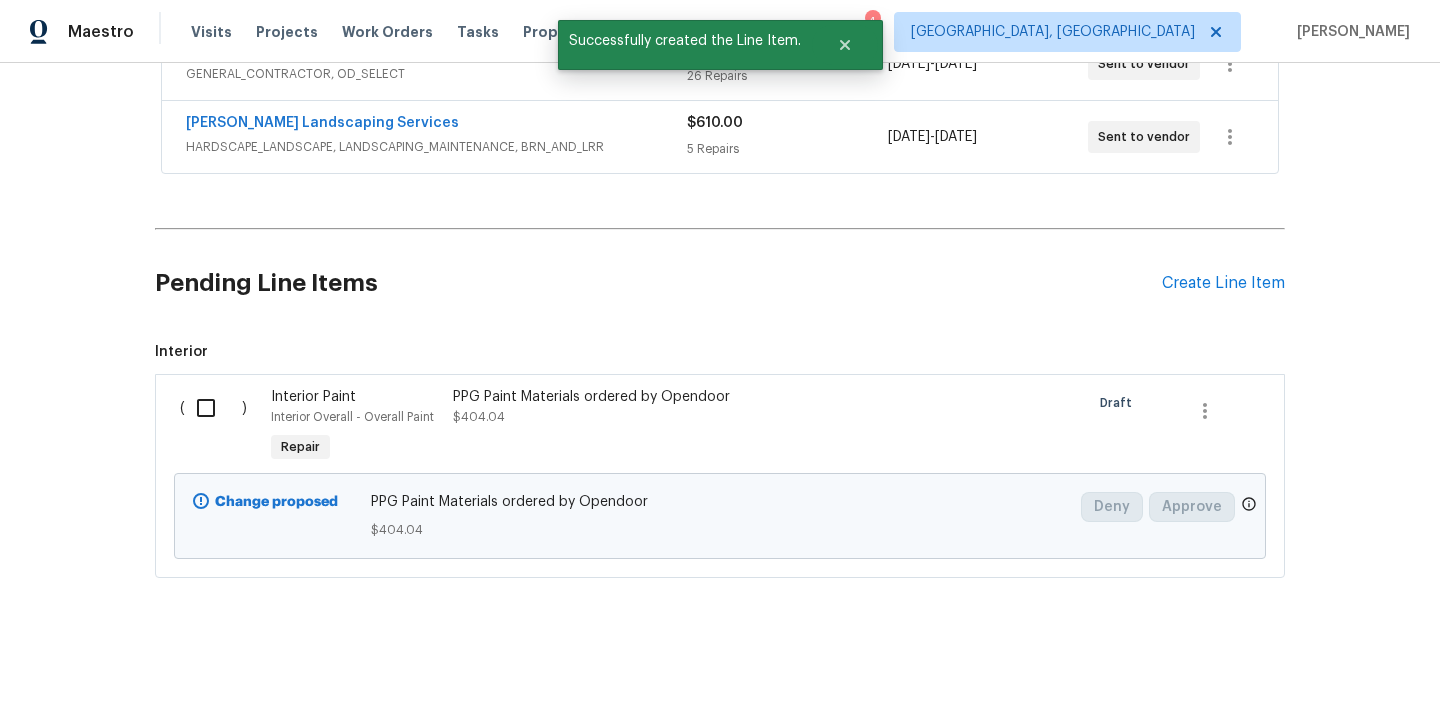 click at bounding box center [213, 408] 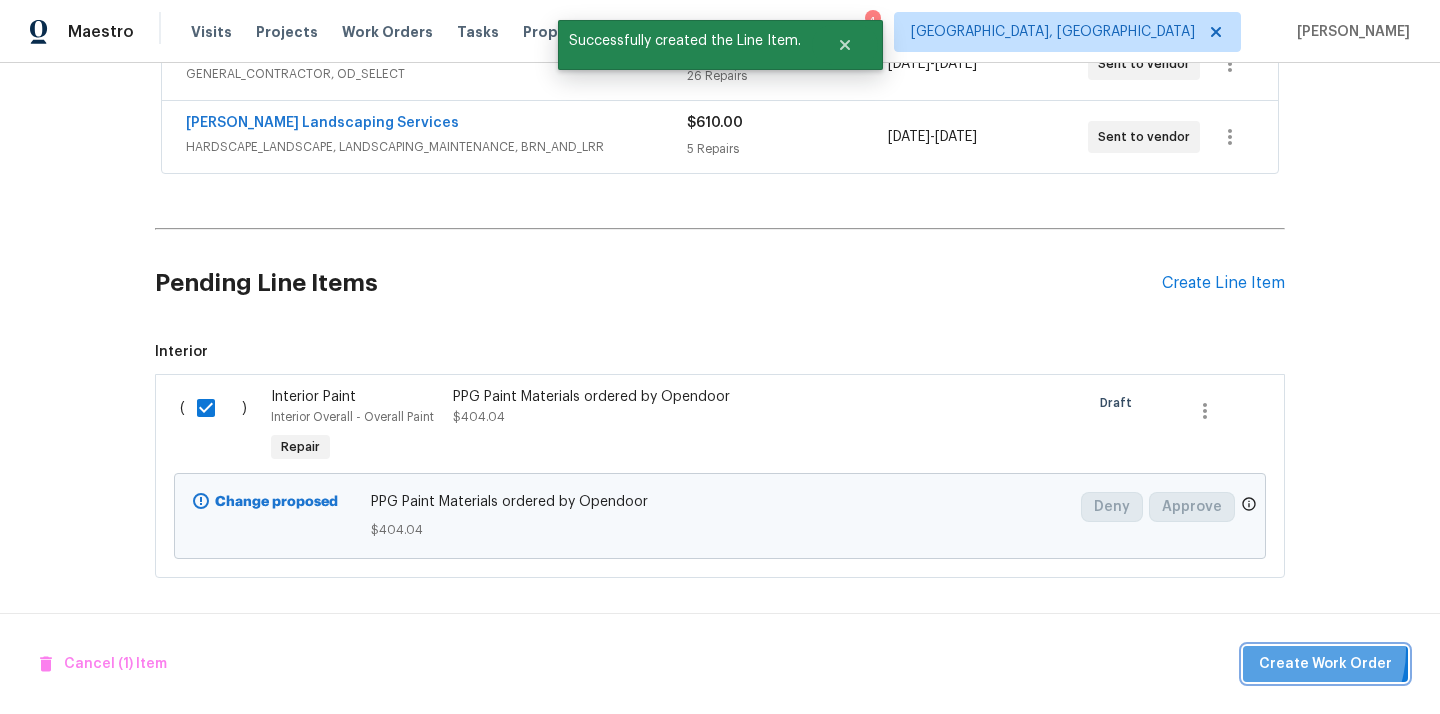 click on "Create Work Order" at bounding box center (1325, 664) 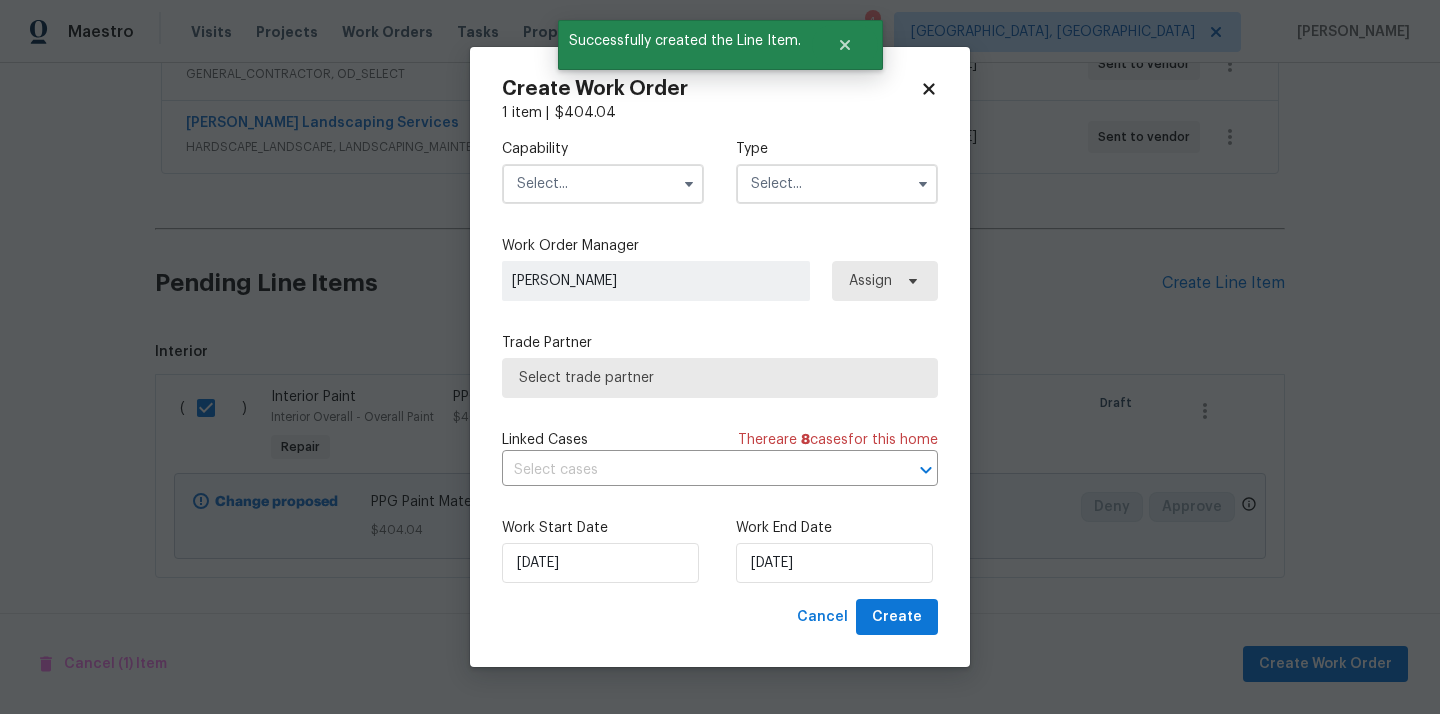click at bounding box center (603, 184) 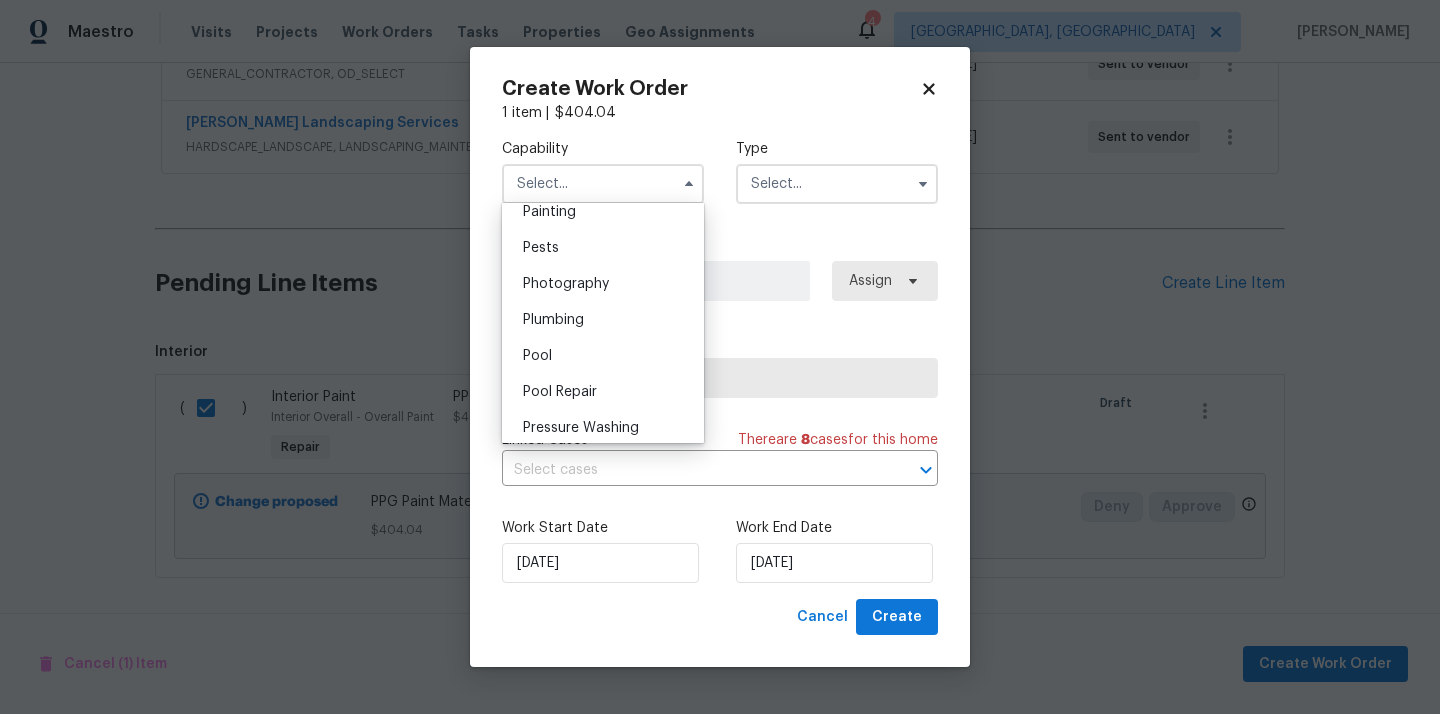 scroll, scrollTop: 1670, scrollLeft: 0, axis: vertical 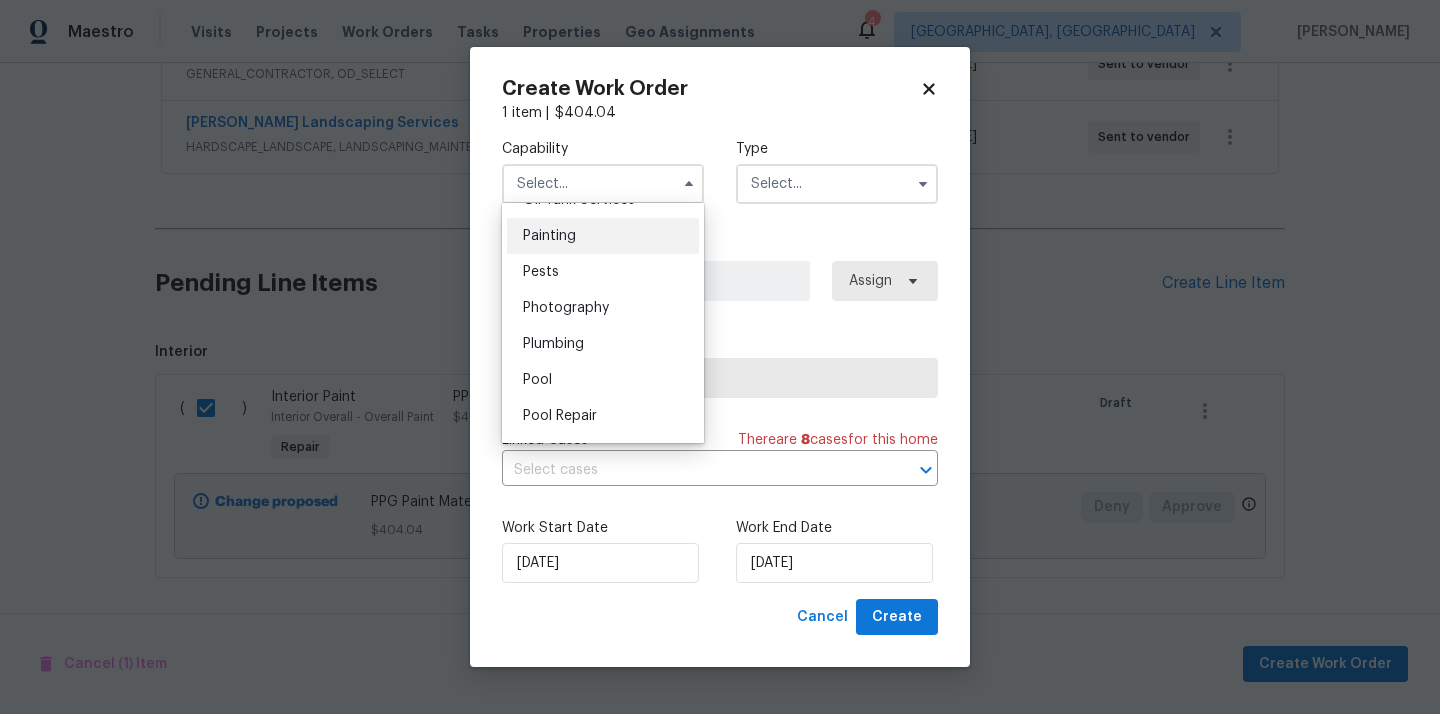 click on "Painting" at bounding box center [603, 236] 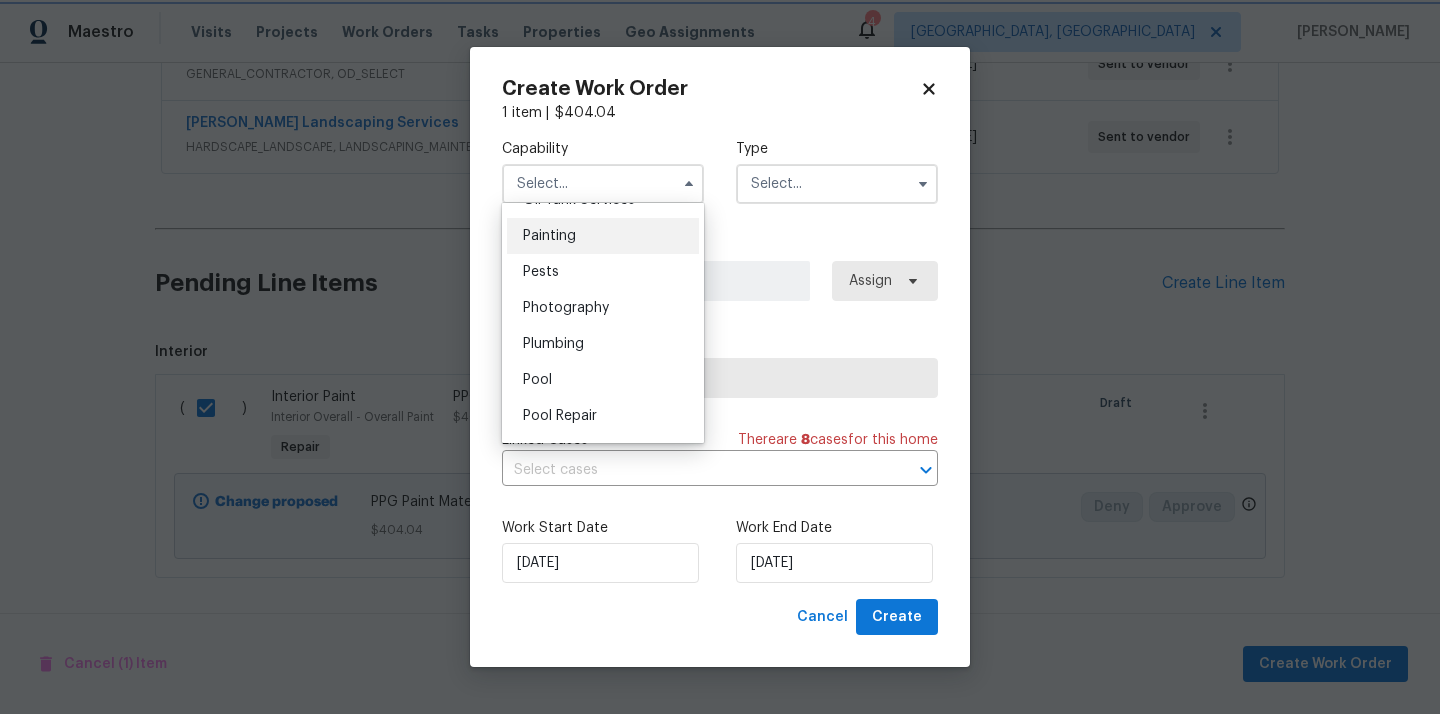 type on "Painting" 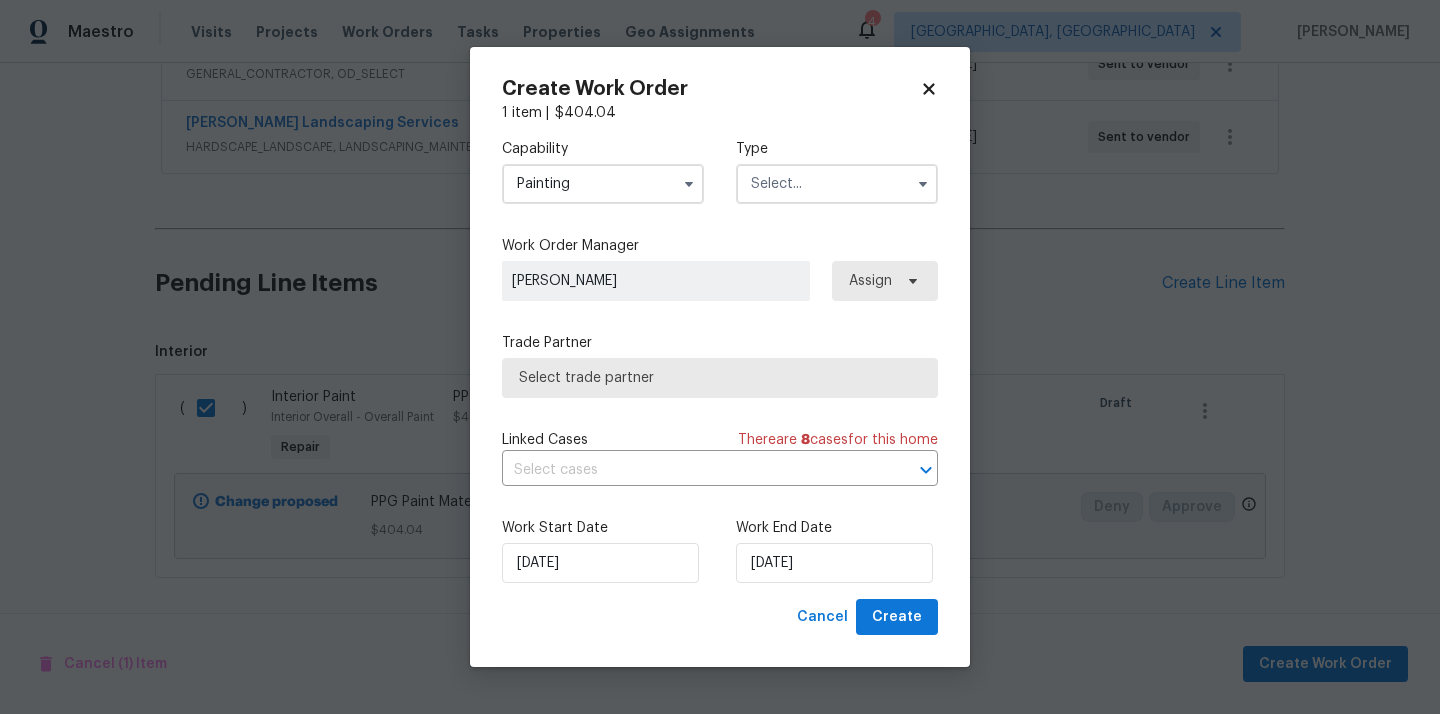 click at bounding box center (837, 184) 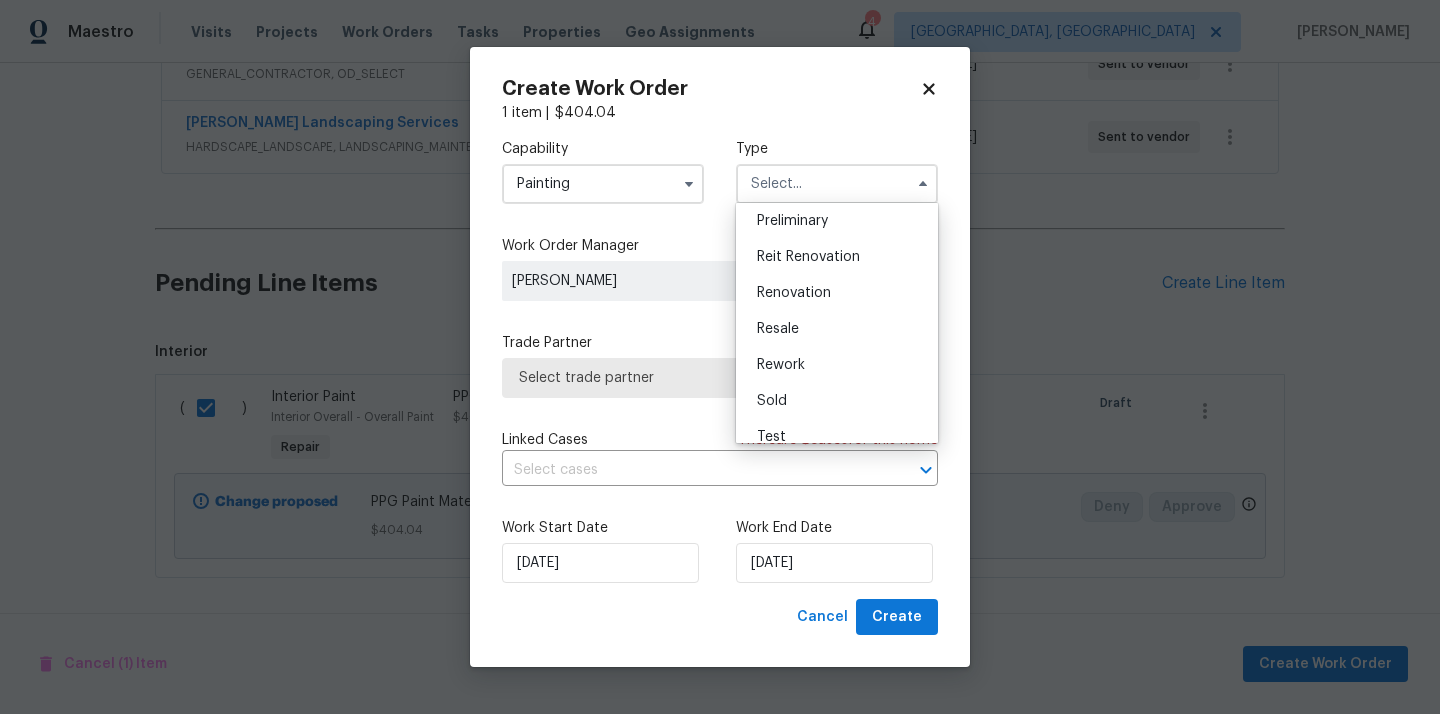 scroll, scrollTop: 454, scrollLeft: 0, axis: vertical 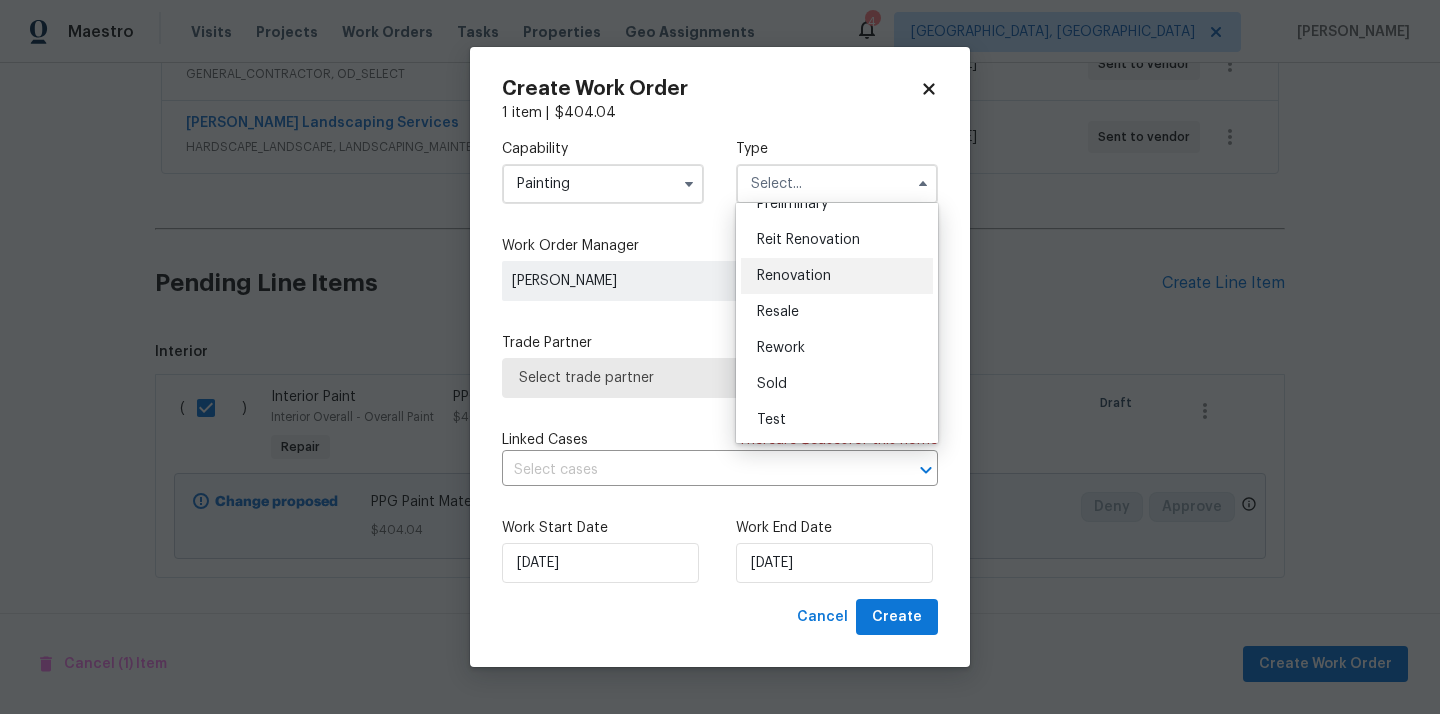 click on "Renovation" at bounding box center (794, 276) 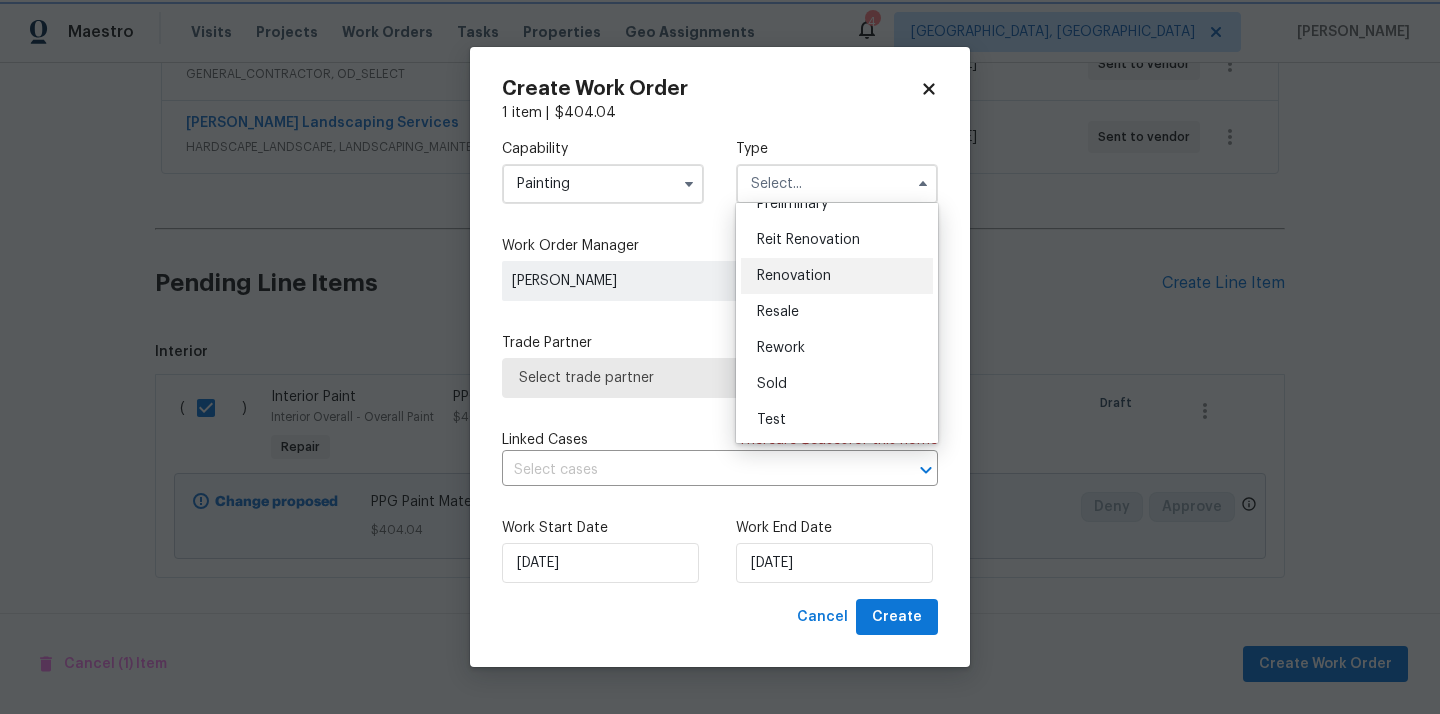 type on "Renovation" 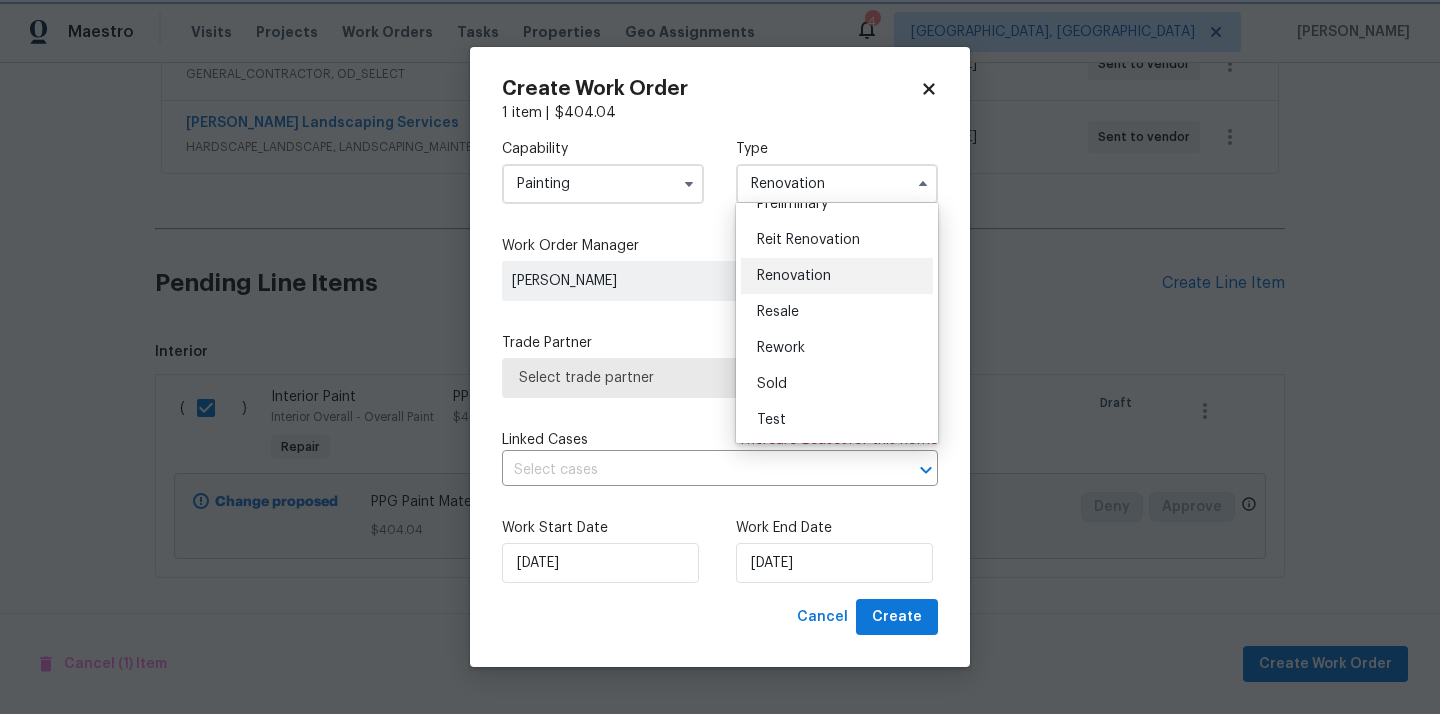 scroll, scrollTop: 0, scrollLeft: 0, axis: both 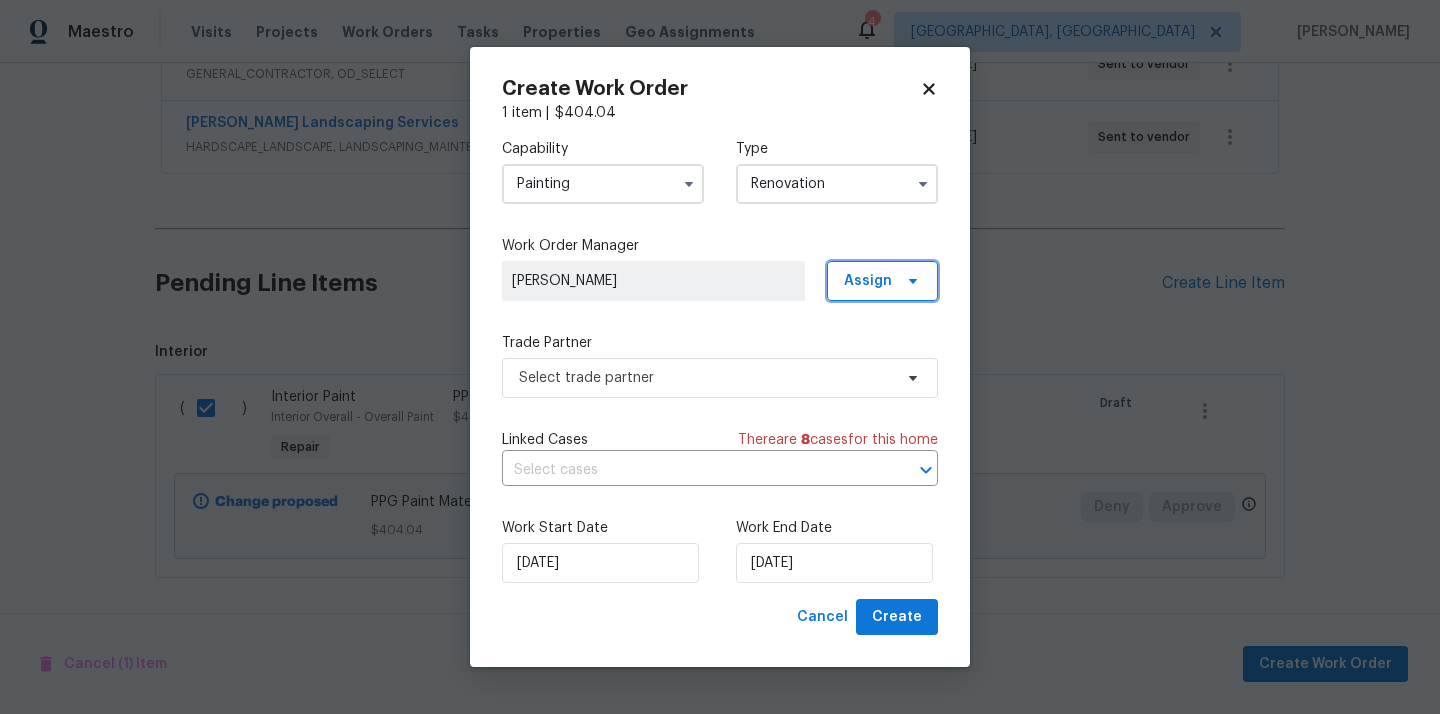 click on "Assign" at bounding box center (868, 281) 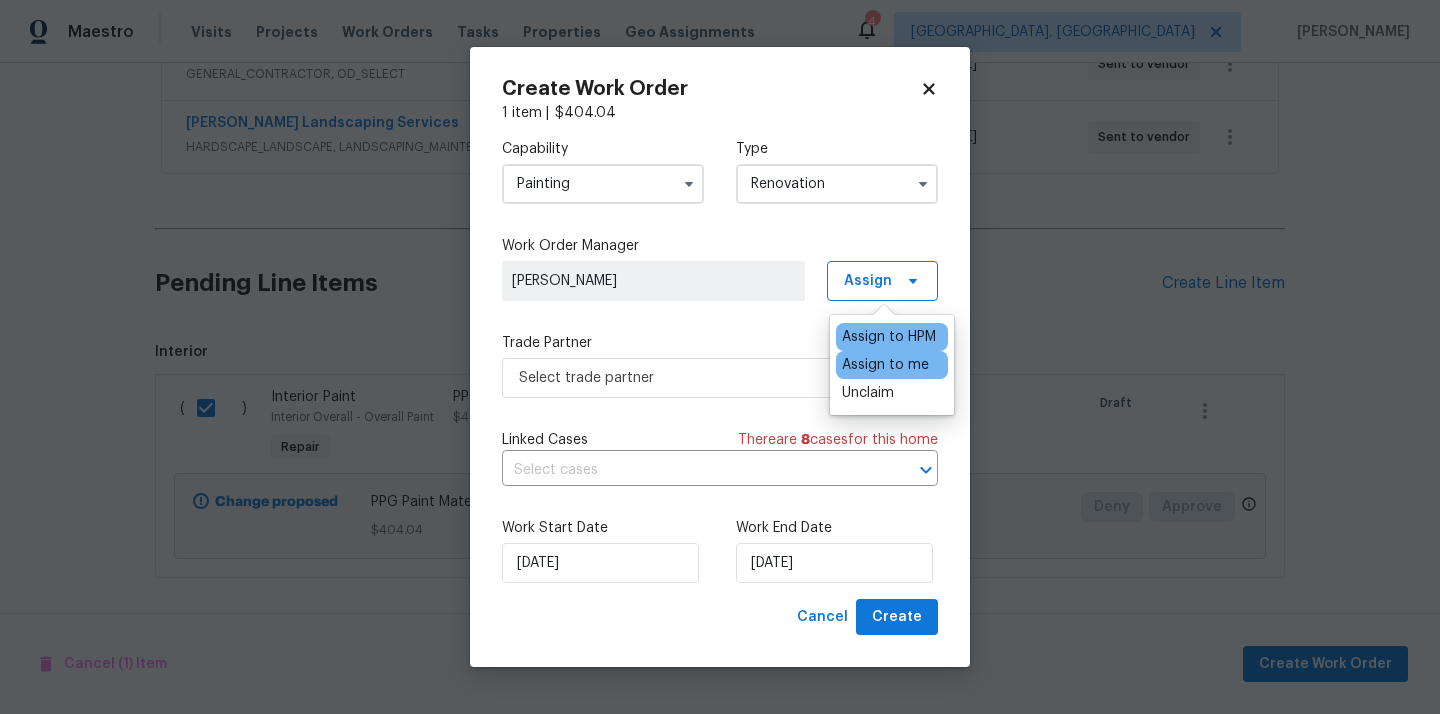 click on "Assign to me" at bounding box center (885, 365) 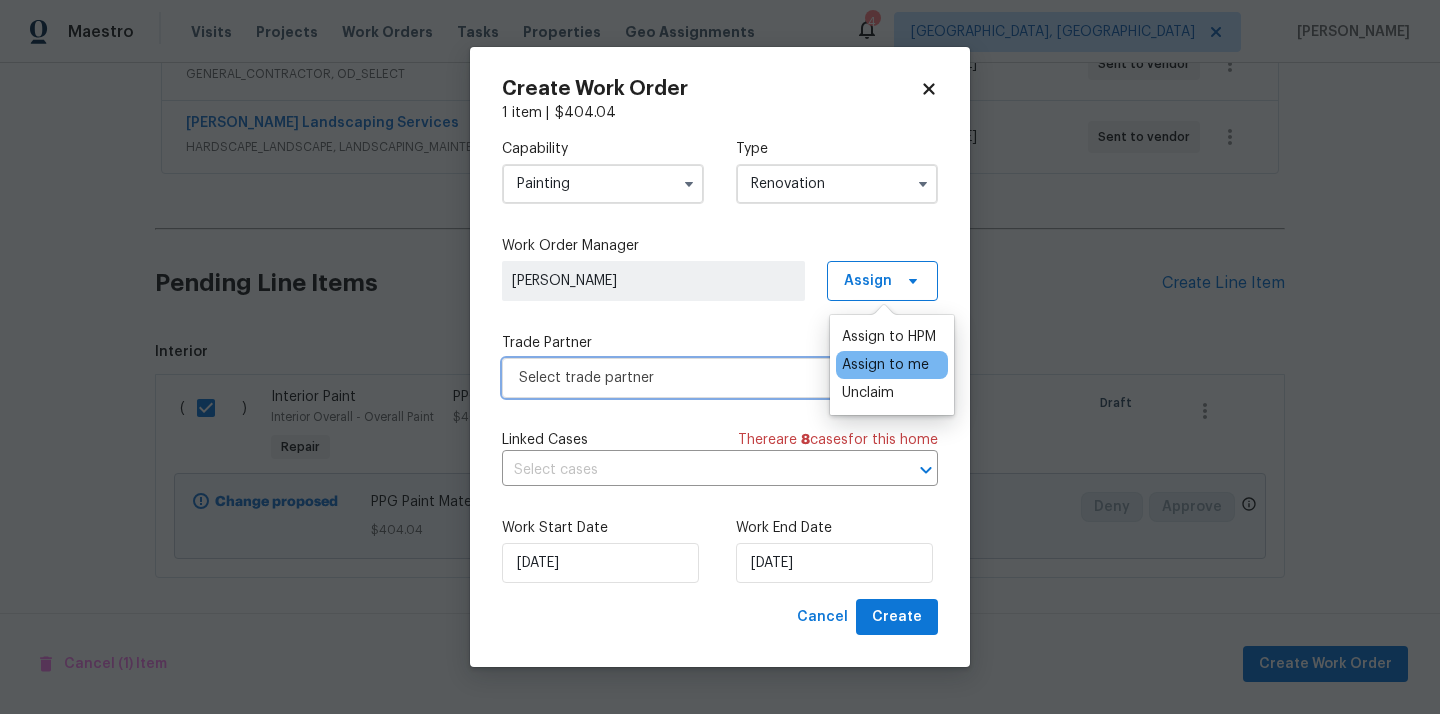 click on "Select trade partner" at bounding box center (705, 378) 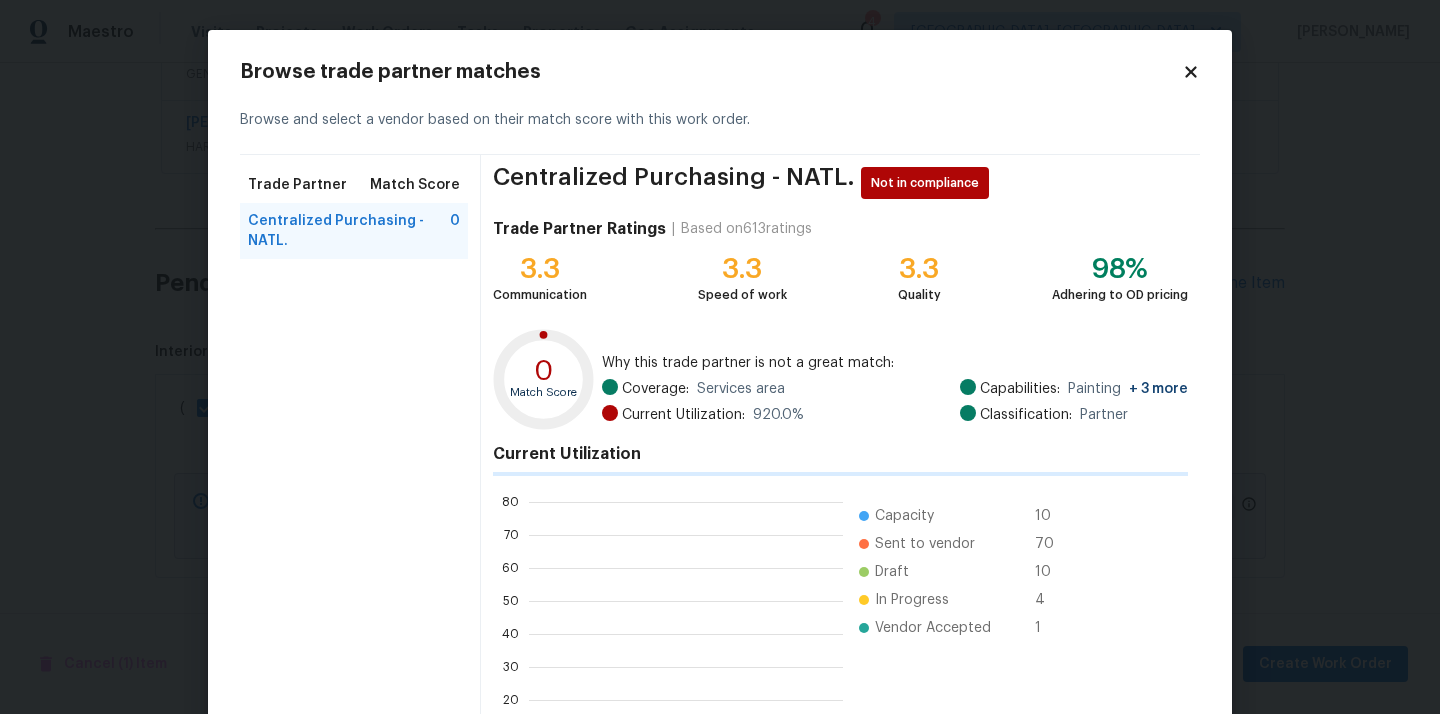 scroll, scrollTop: 2, scrollLeft: 1, axis: both 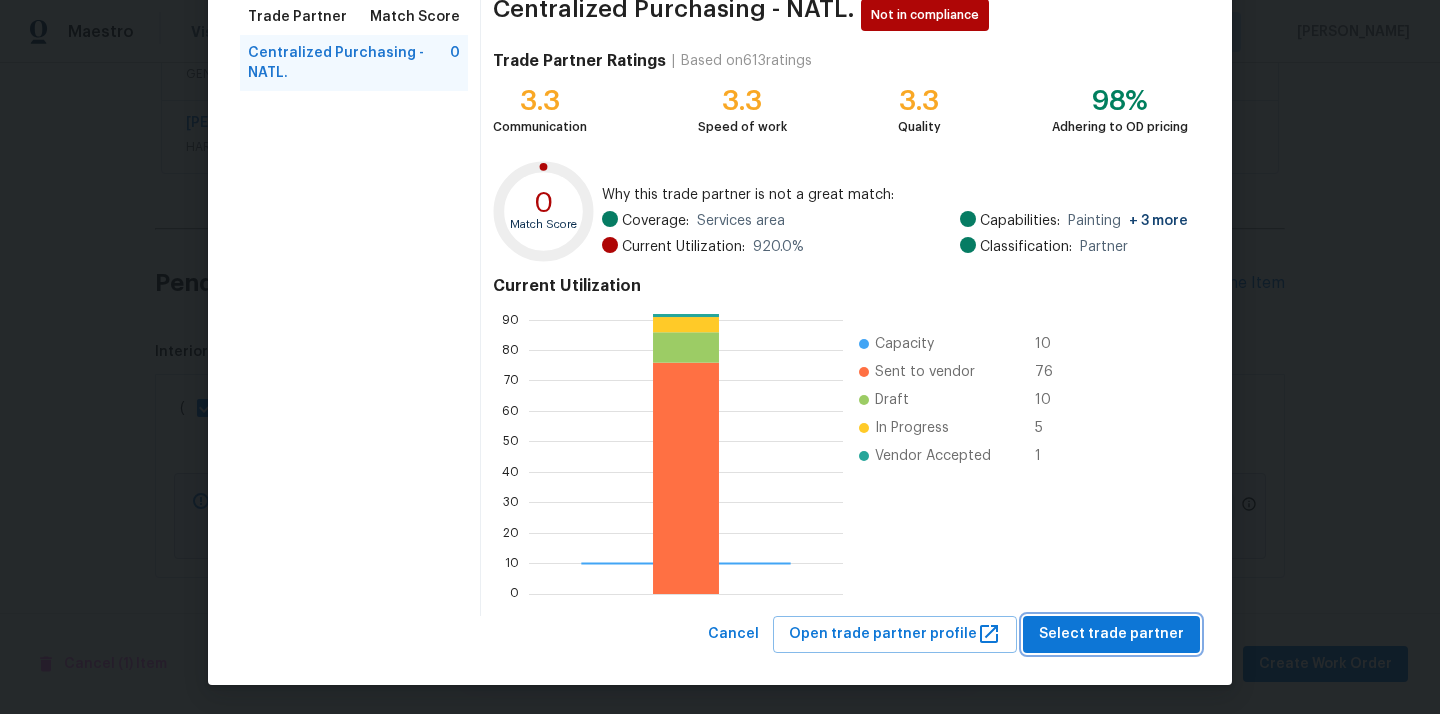 click on "Select trade partner" at bounding box center (1111, 634) 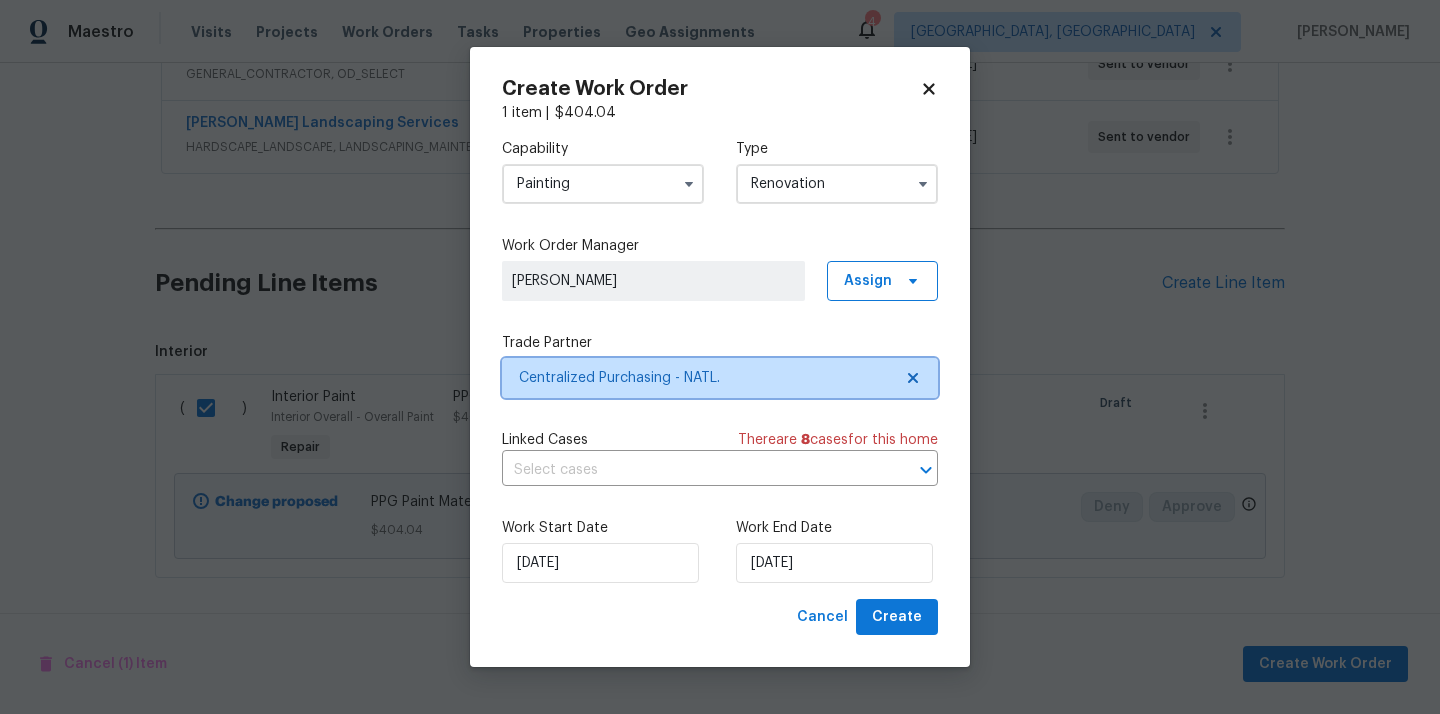 scroll, scrollTop: 0, scrollLeft: 0, axis: both 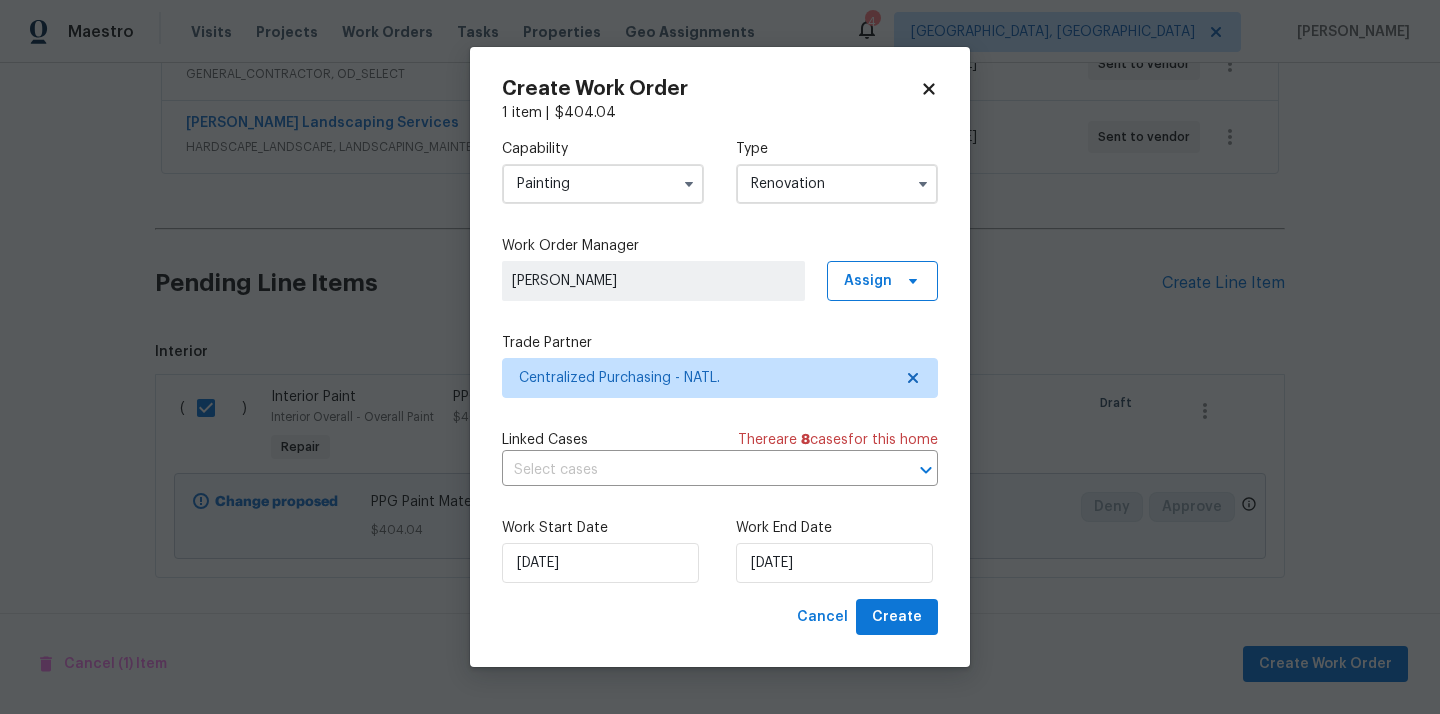 click on "Create Work Order 1 item | $ 404.04 Capability   Painting Type   Renovation Work Order Manager   [PERSON_NAME] Assign Trade Partner   Centralized Purchasing - NATL. Linked Cases There  are   8  case s  for this home   ​ Work Start Date   [DATE] Work End Date   [DATE] Cancel Create" at bounding box center [720, 357] 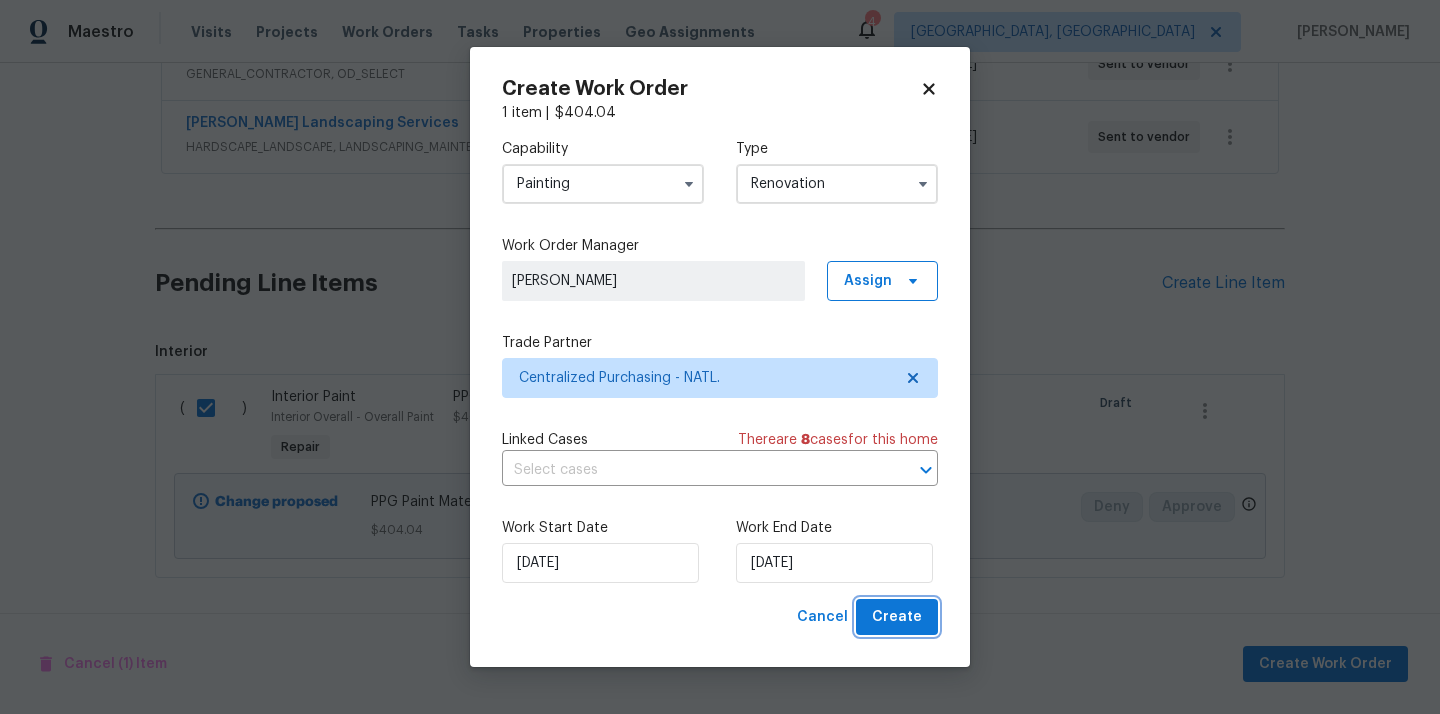 click on "Create" at bounding box center (897, 617) 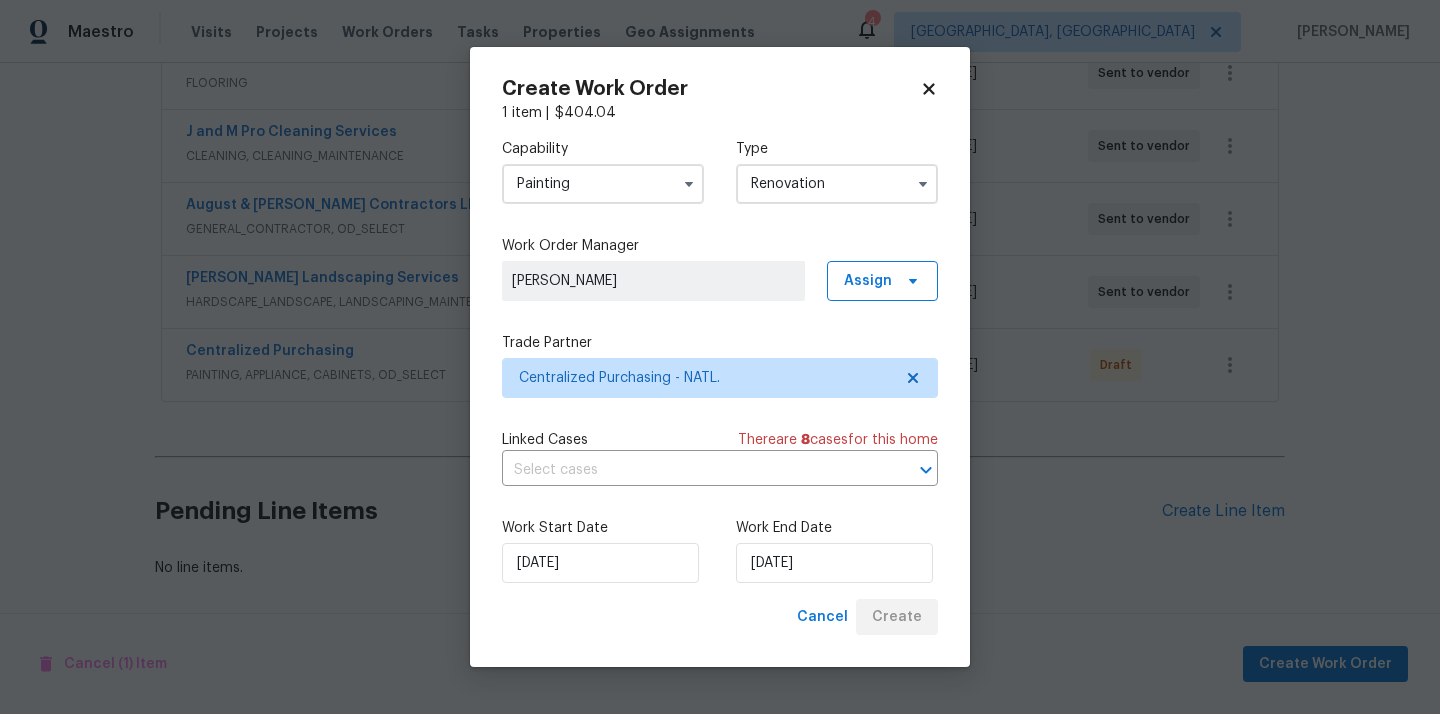 scroll, scrollTop: 410, scrollLeft: 0, axis: vertical 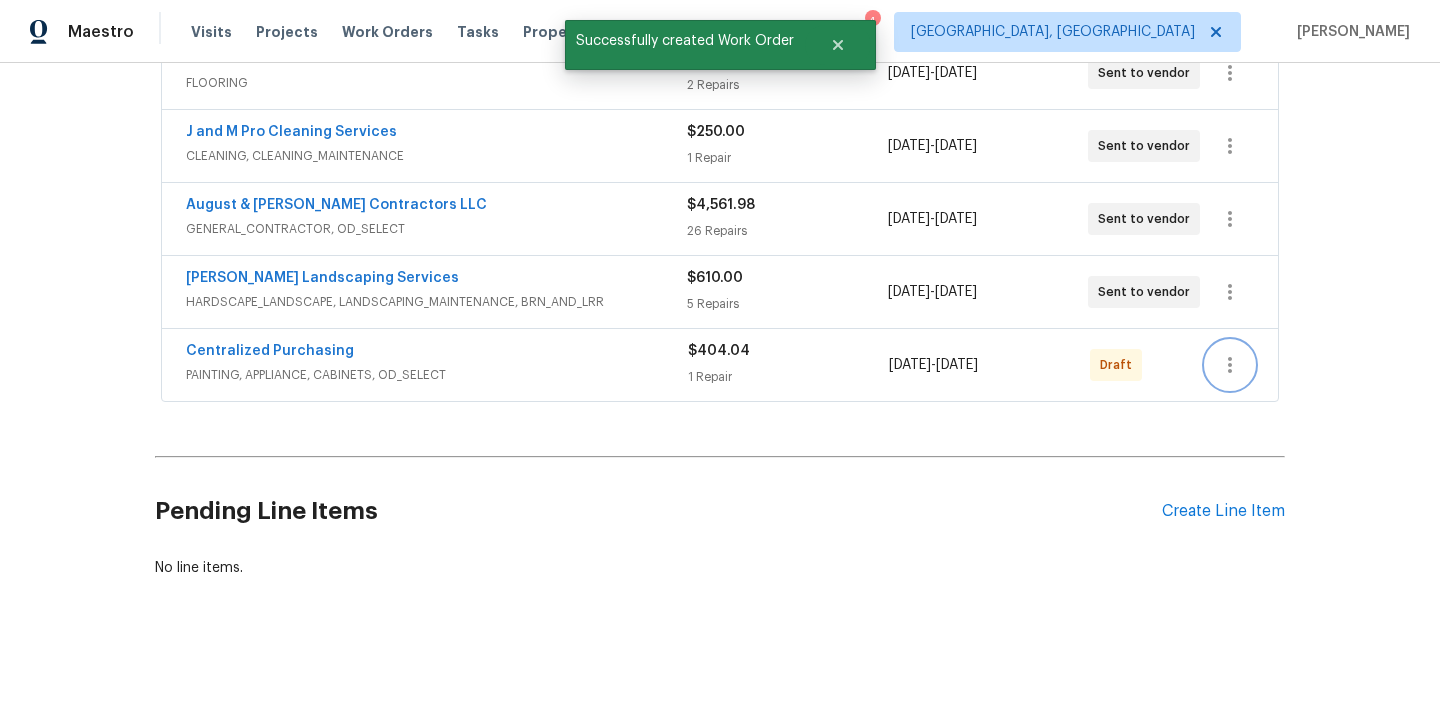 click 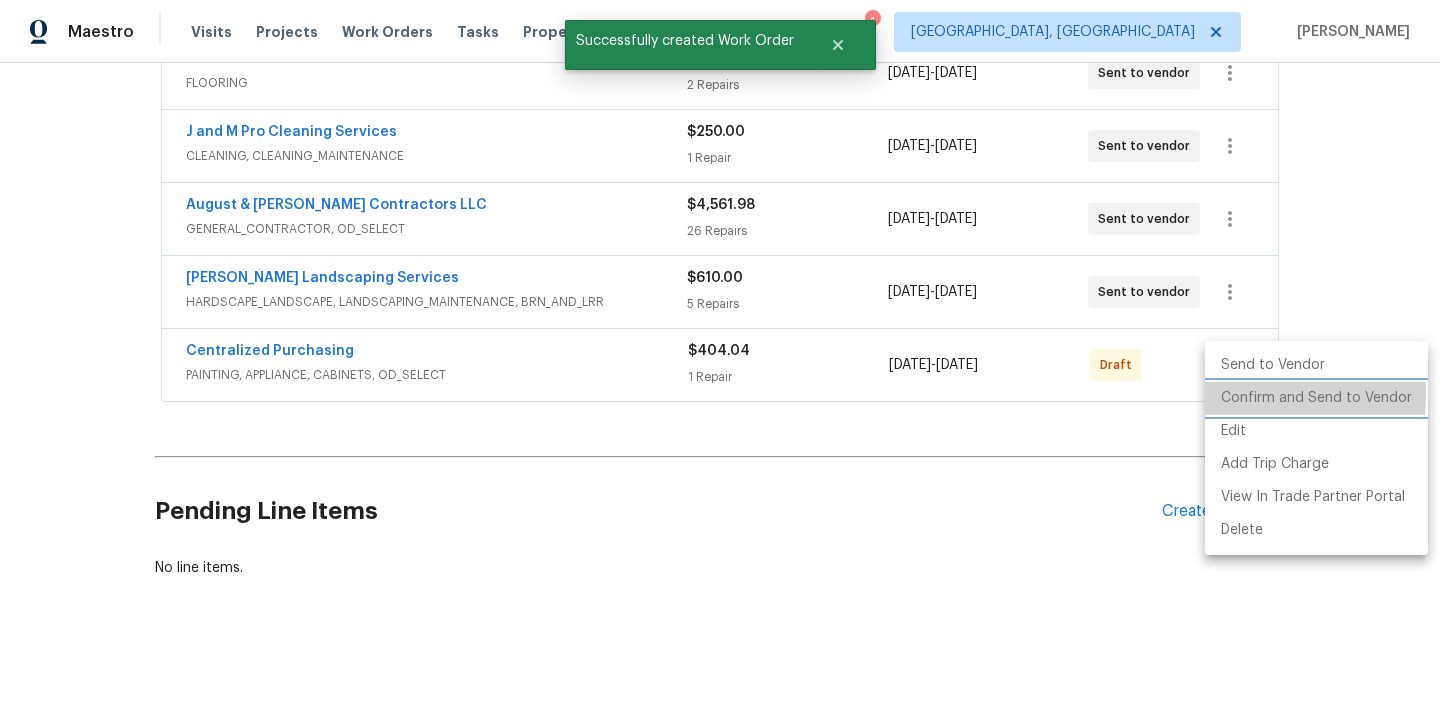 click on "Confirm and Send to Vendor" at bounding box center (1316, 398) 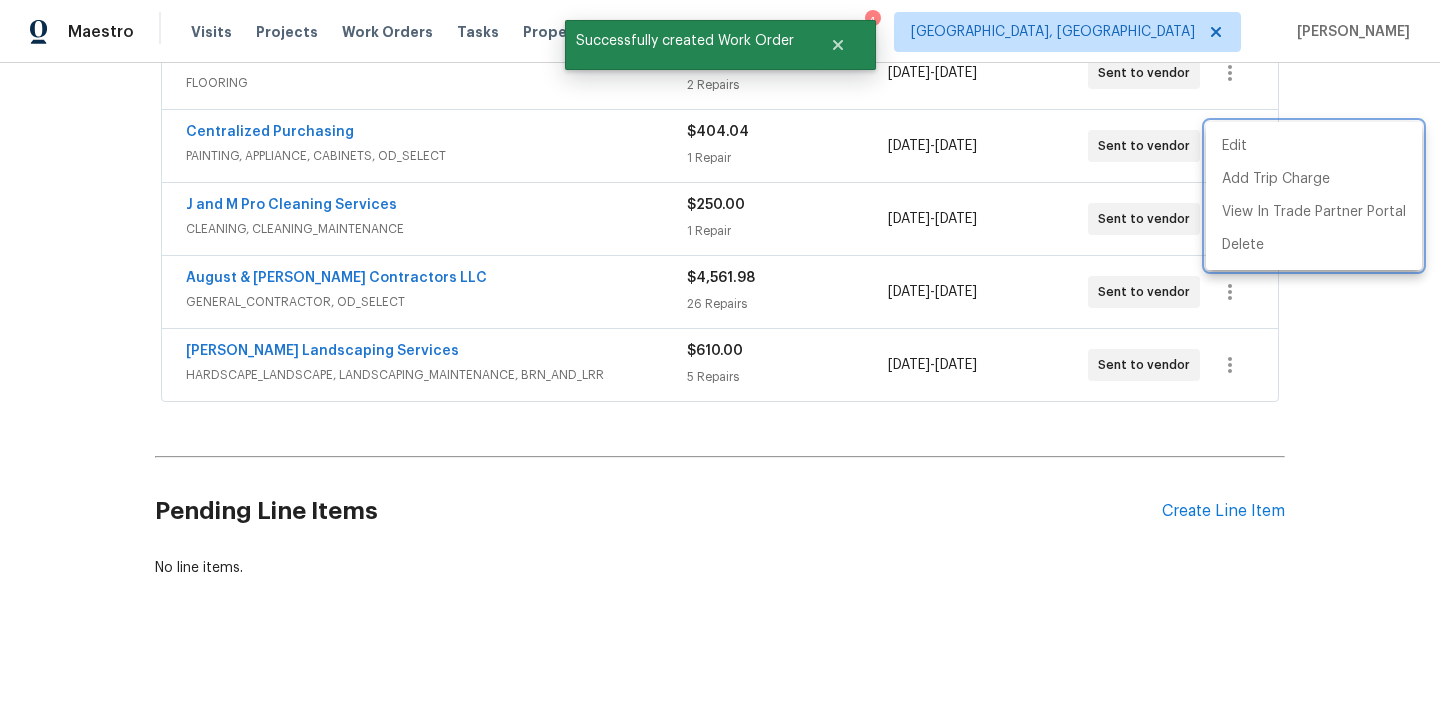 click at bounding box center [720, 357] 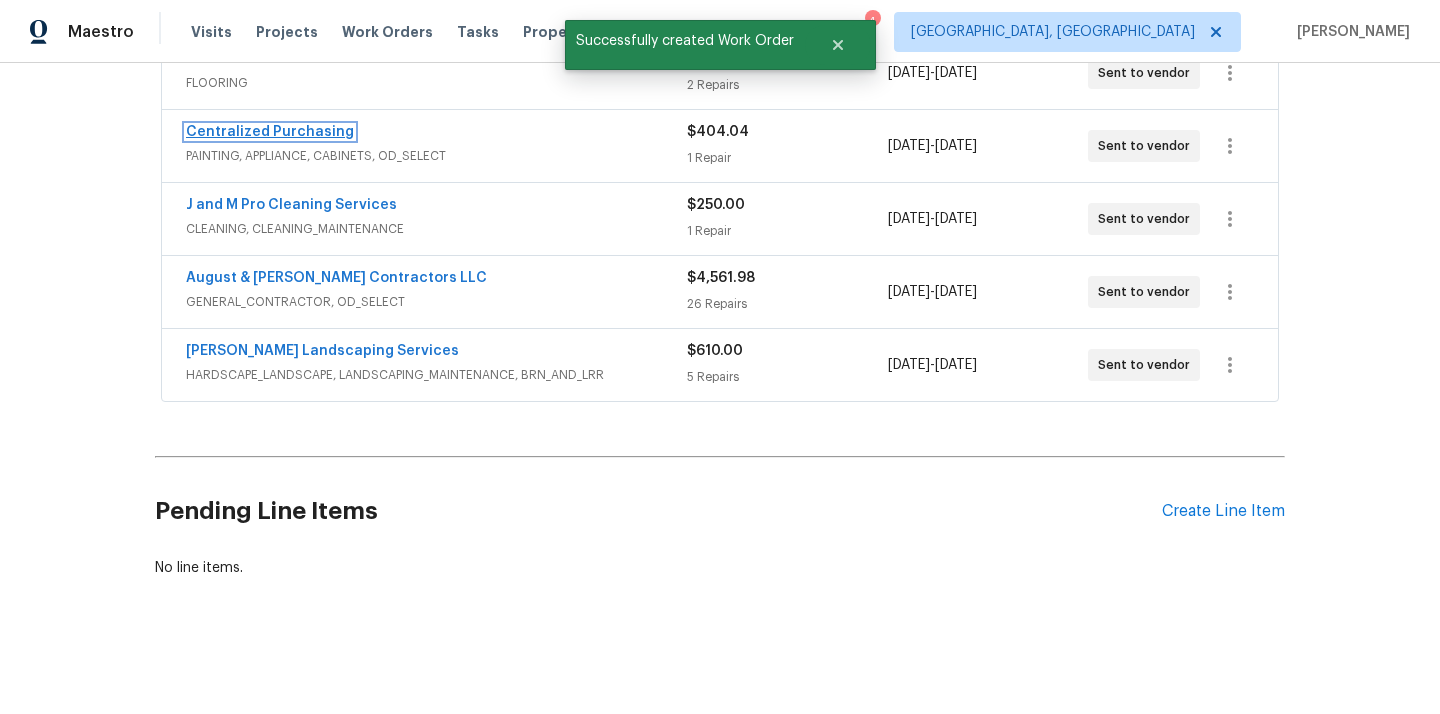 click on "Centralized Purchasing" at bounding box center [270, 132] 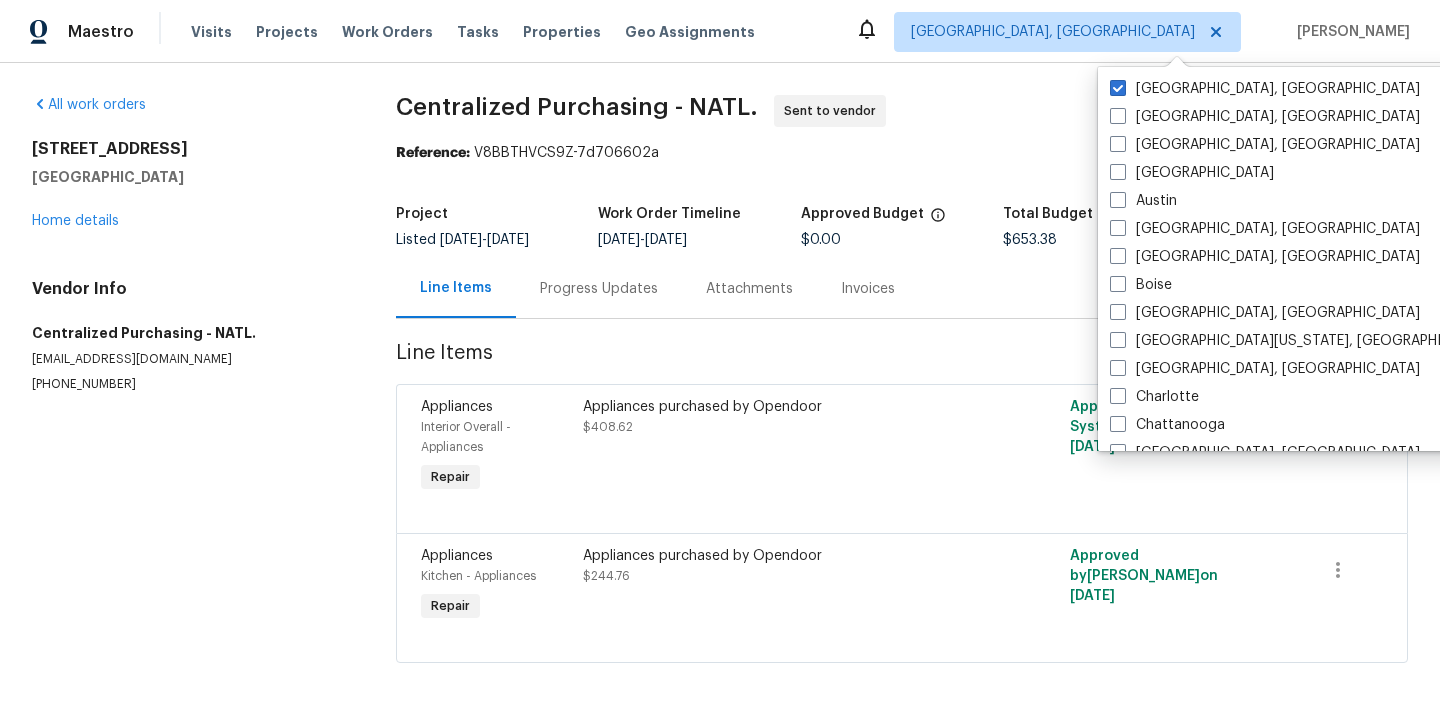 scroll, scrollTop: 0, scrollLeft: 0, axis: both 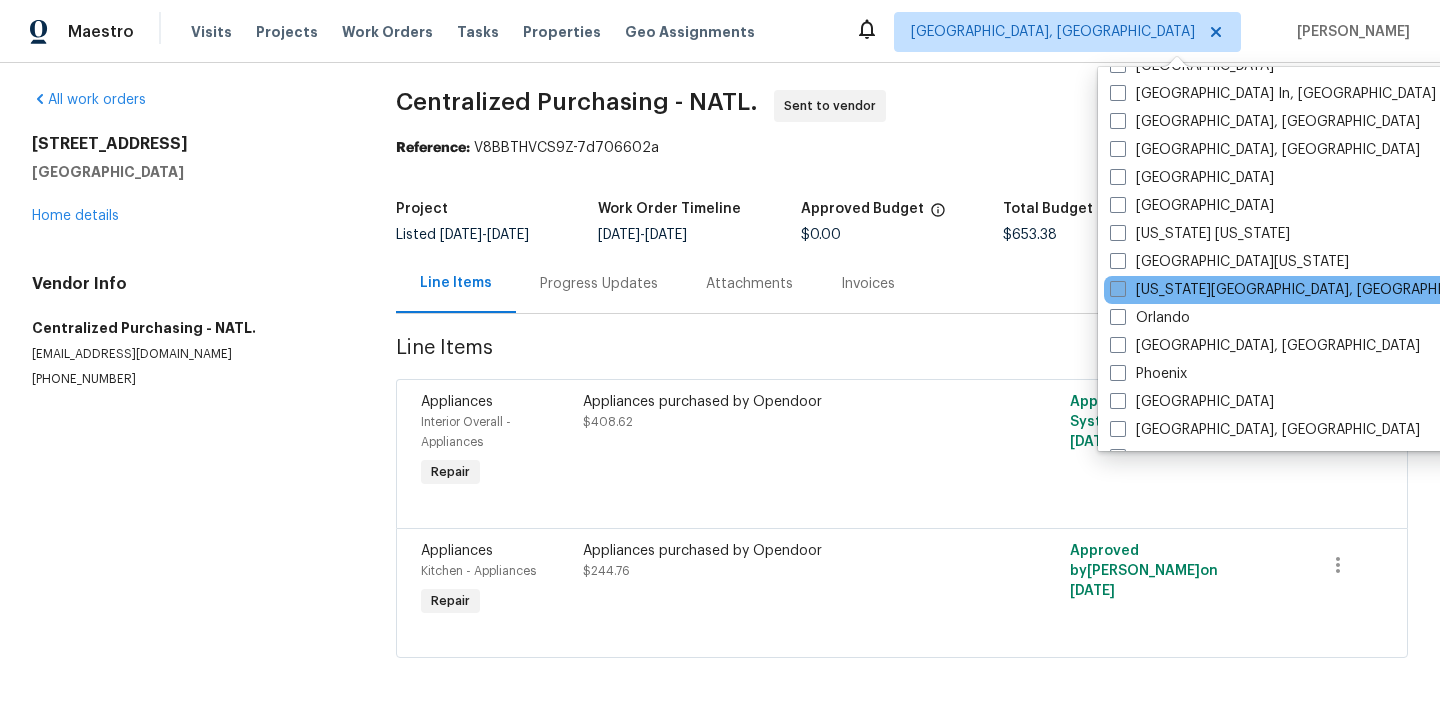 click on "Oklahoma City, OK" at bounding box center (1302, 290) 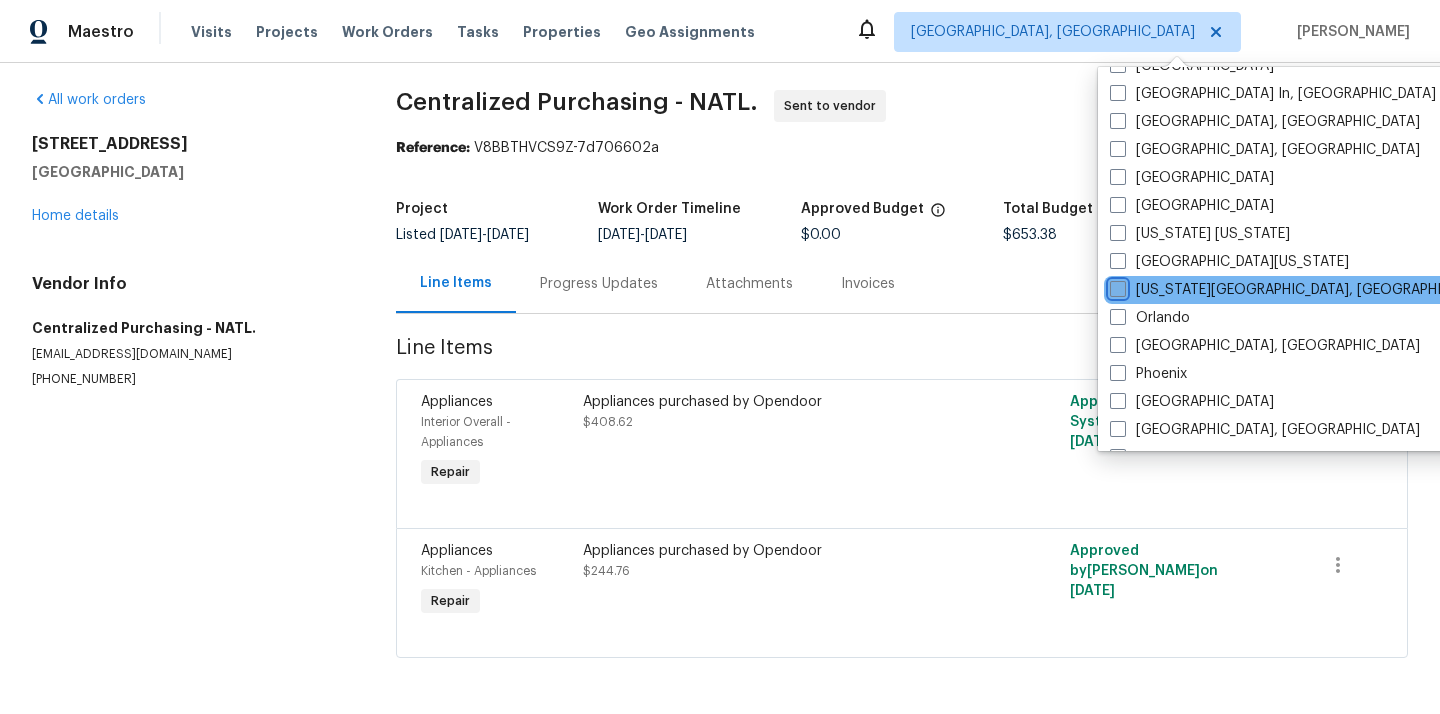 click on "Oklahoma City, OK" at bounding box center [1116, 286] 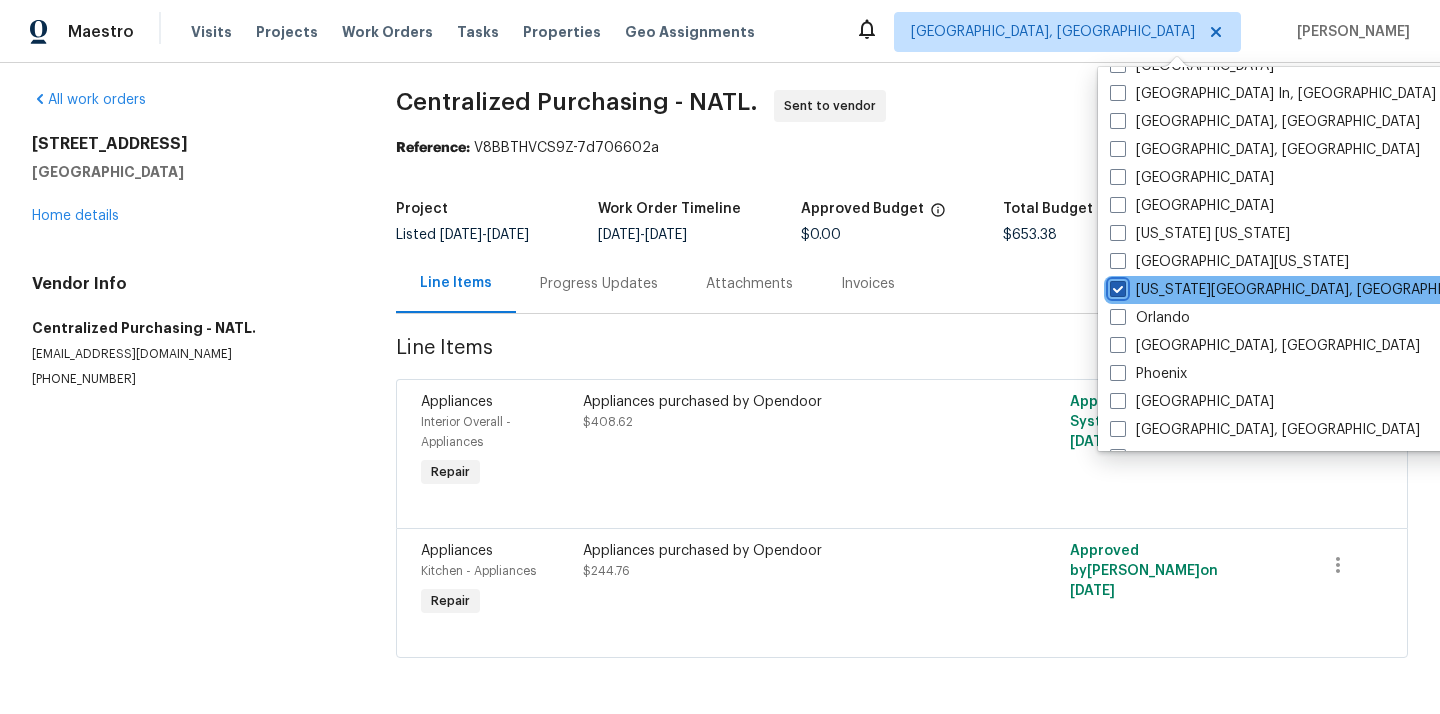checkbox on "true" 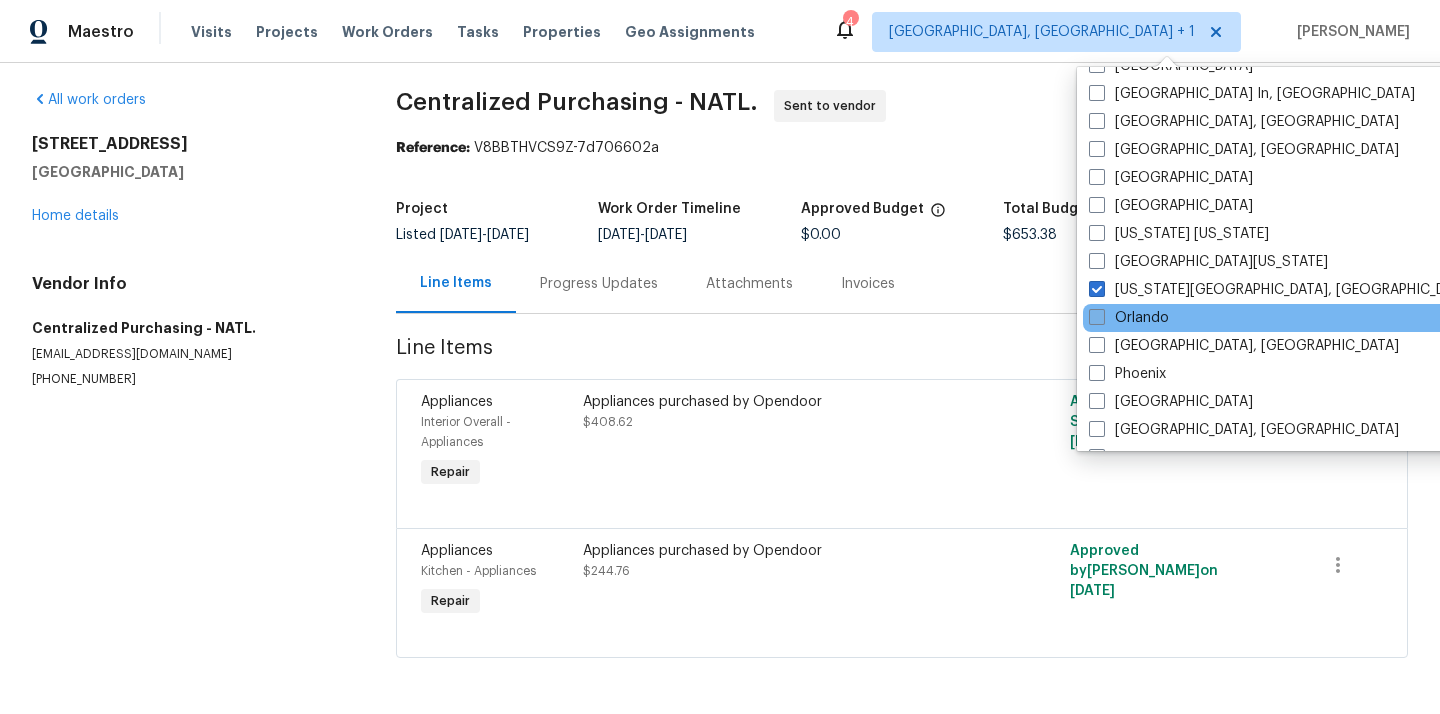 click on "Orlando" at bounding box center [1129, 318] 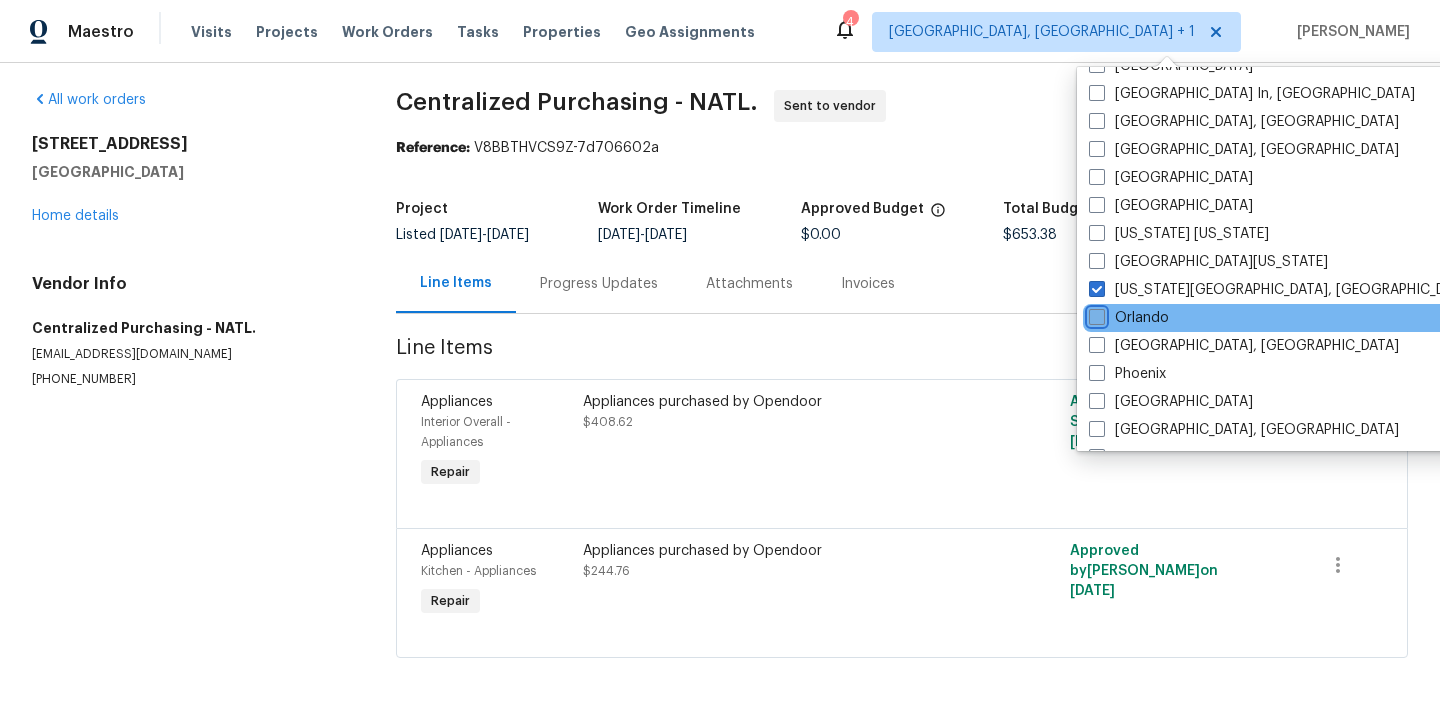 click on "Orlando" at bounding box center [1095, 314] 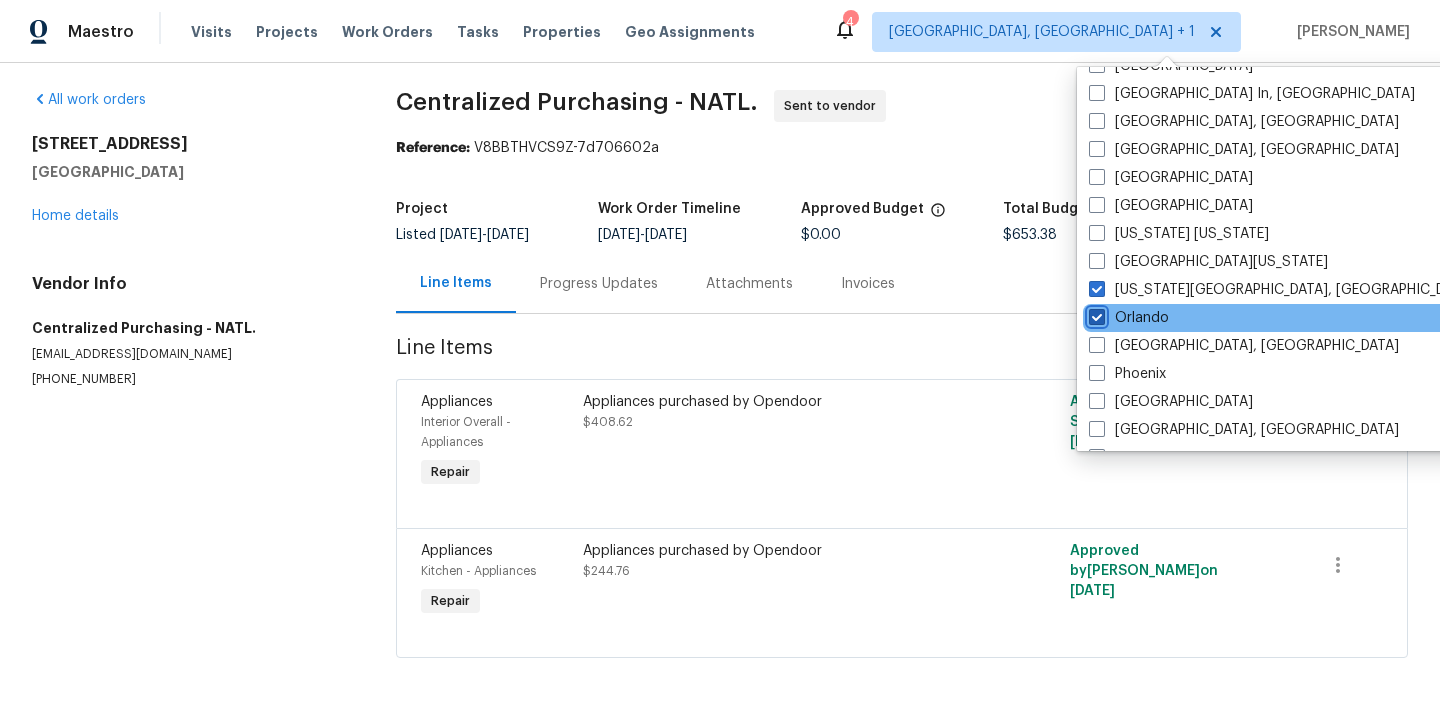 checkbox on "true" 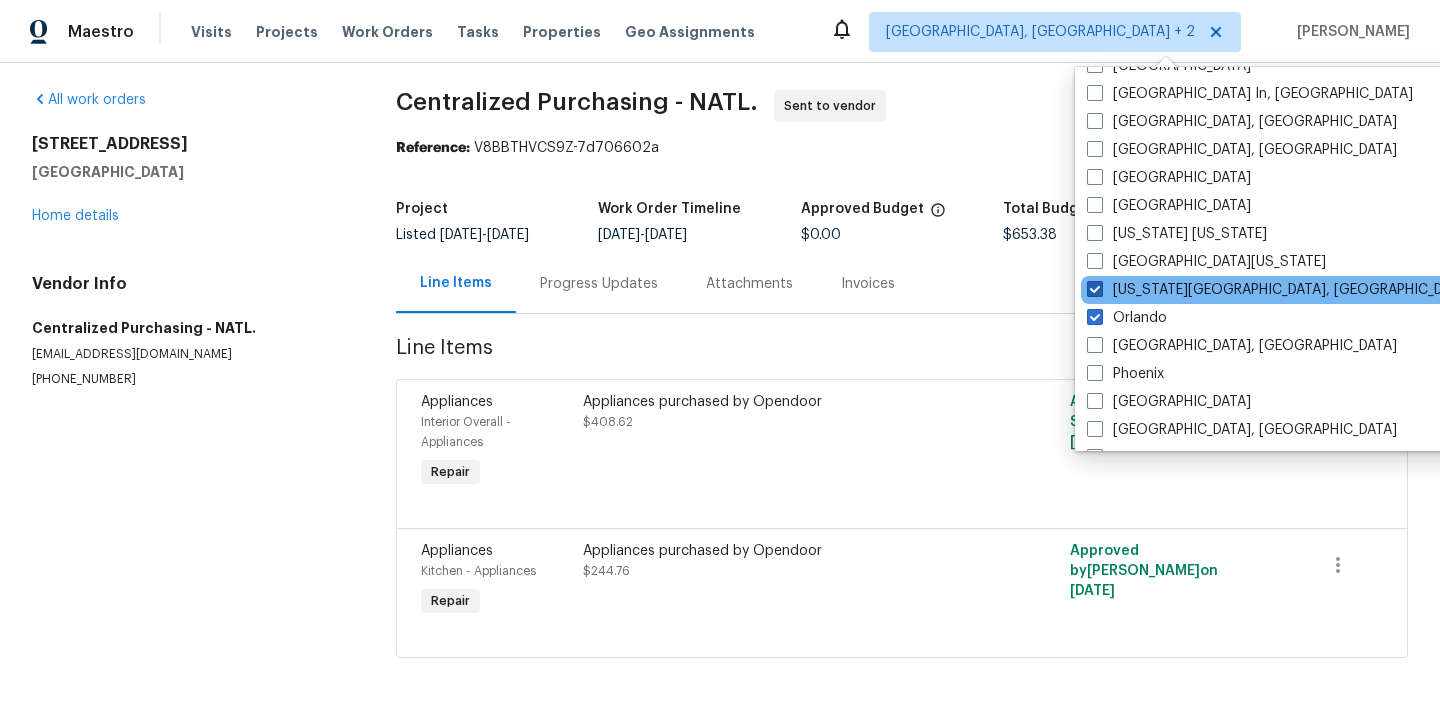 click on "Oklahoma City, OK" at bounding box center [1279, 290] 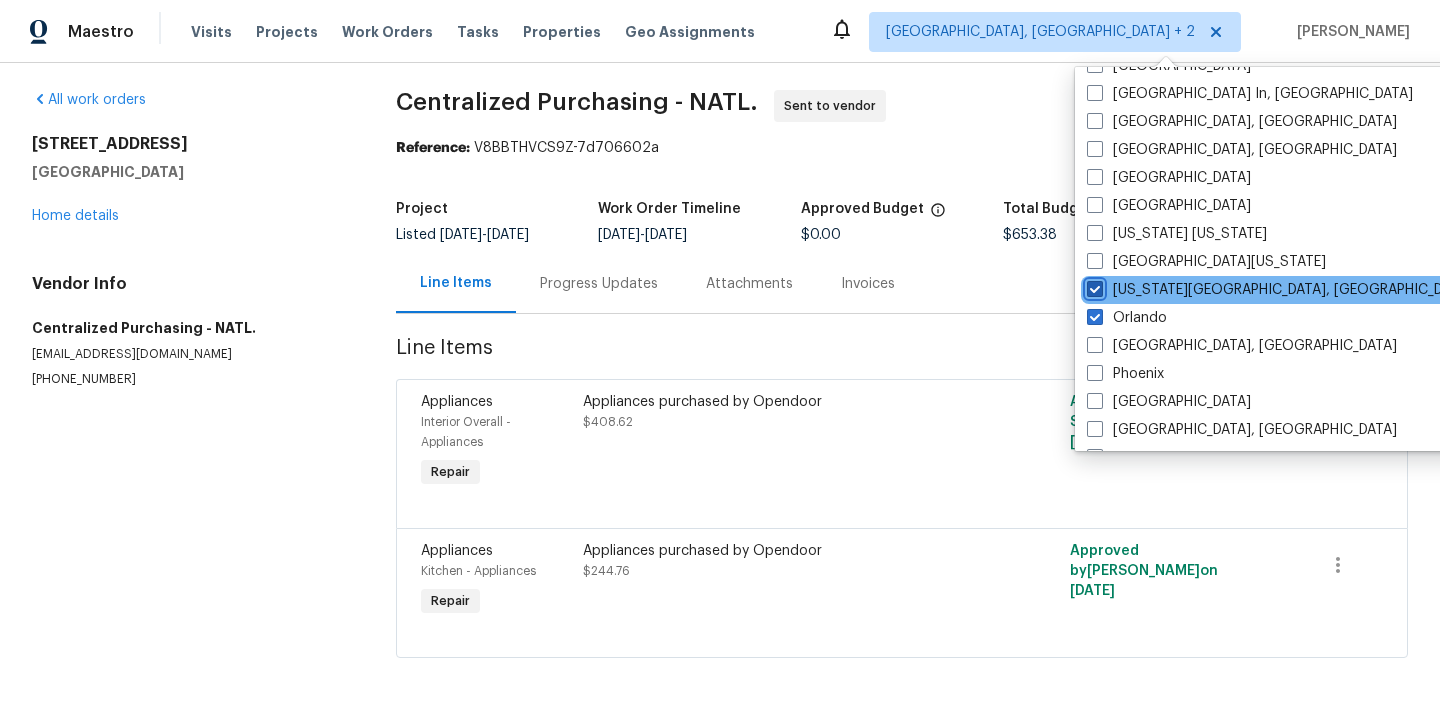 click on "Oklahoma City, OK" at bounding box center [1093, 286] 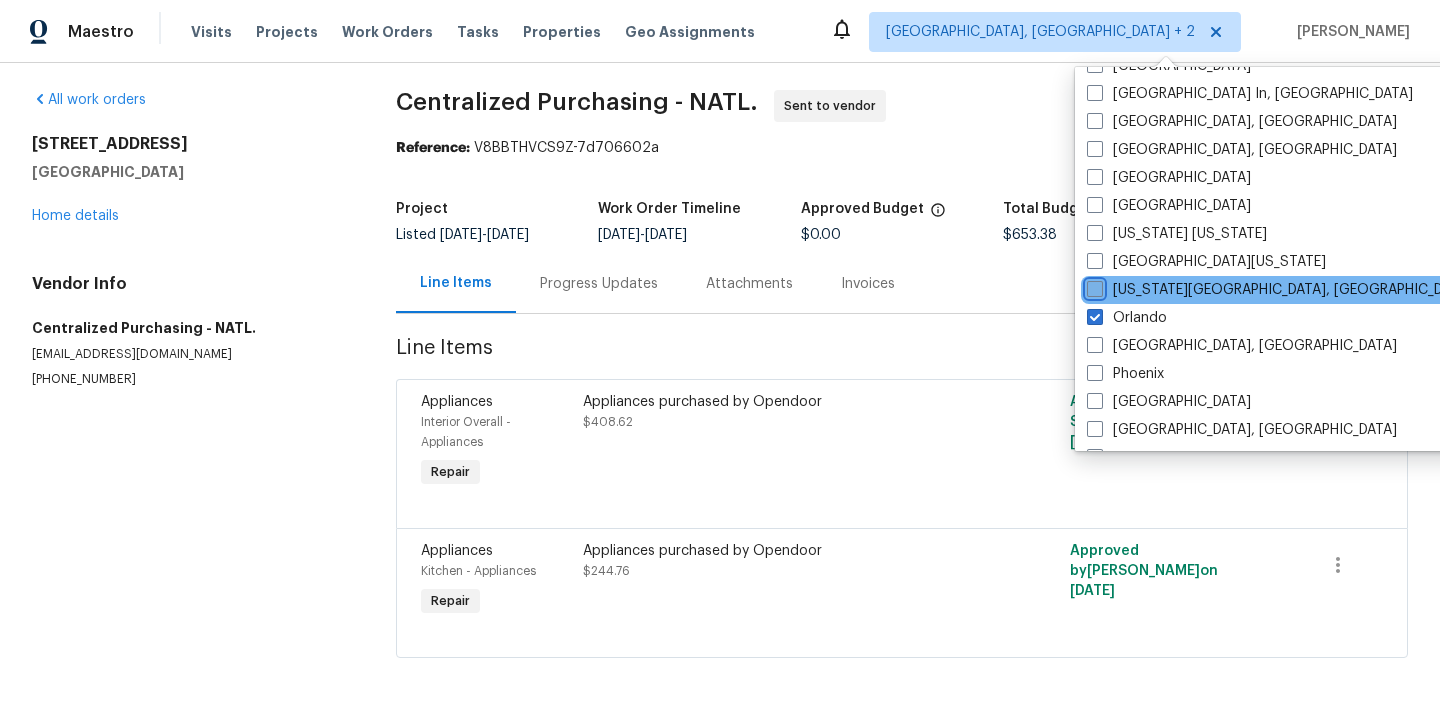 checkbox on "false" 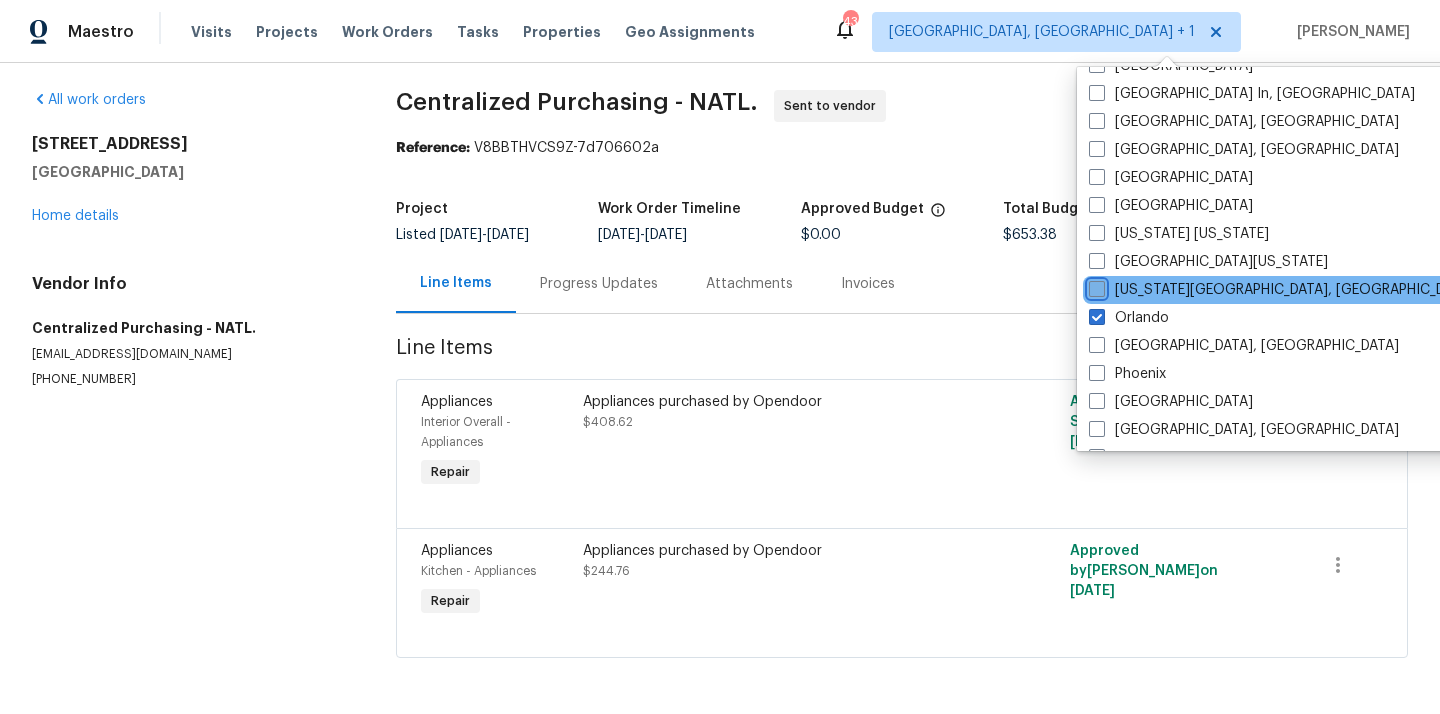 scroll, scrollTop: 0, scrollLeft: 0, axis: both 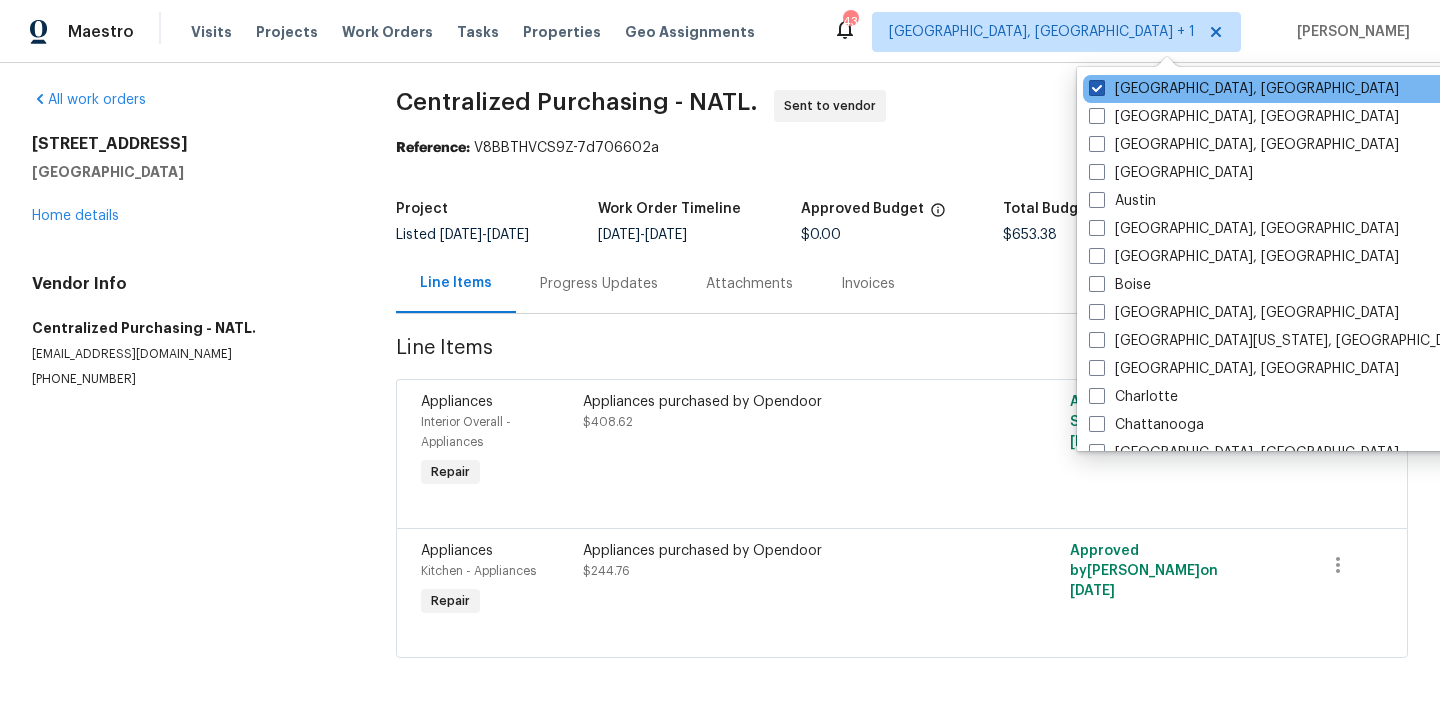 click on "Cincinnati, OH" at bounding box center (1244, 89) 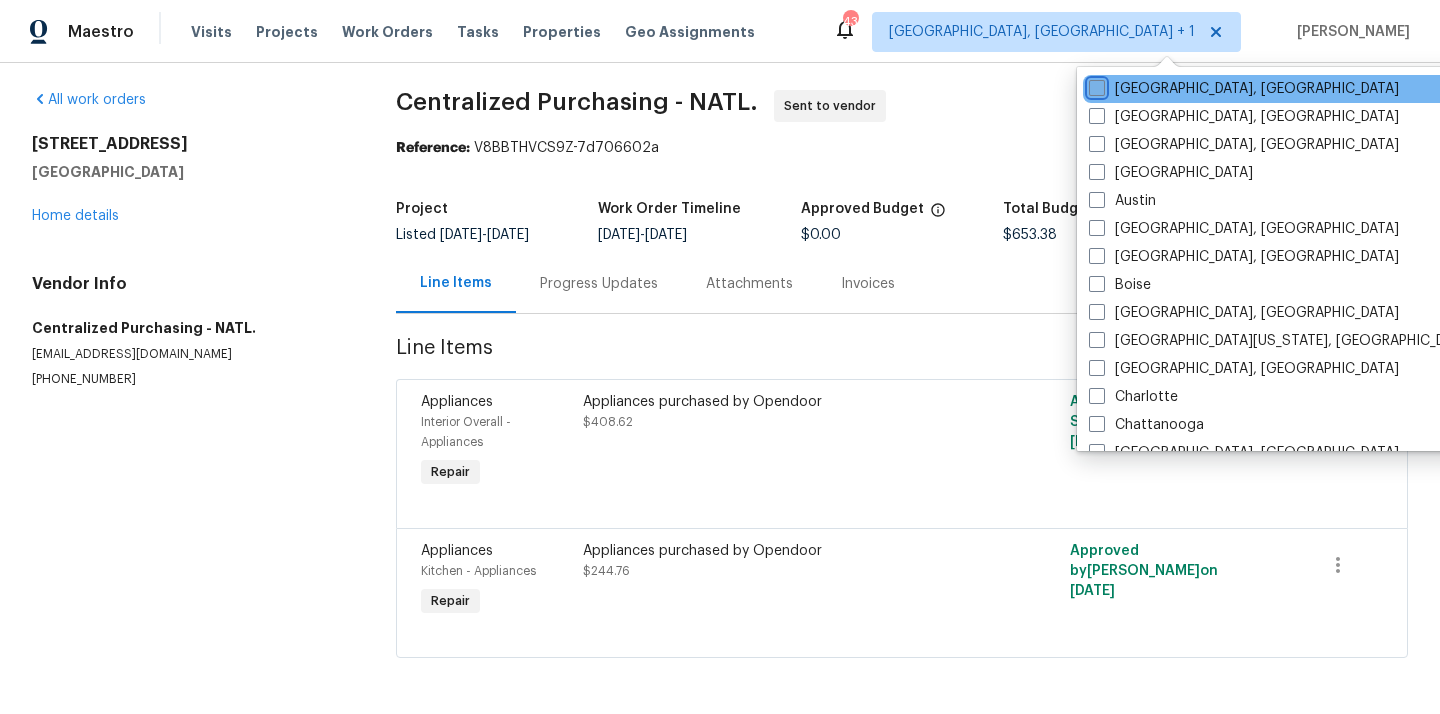 checkbox on "false" 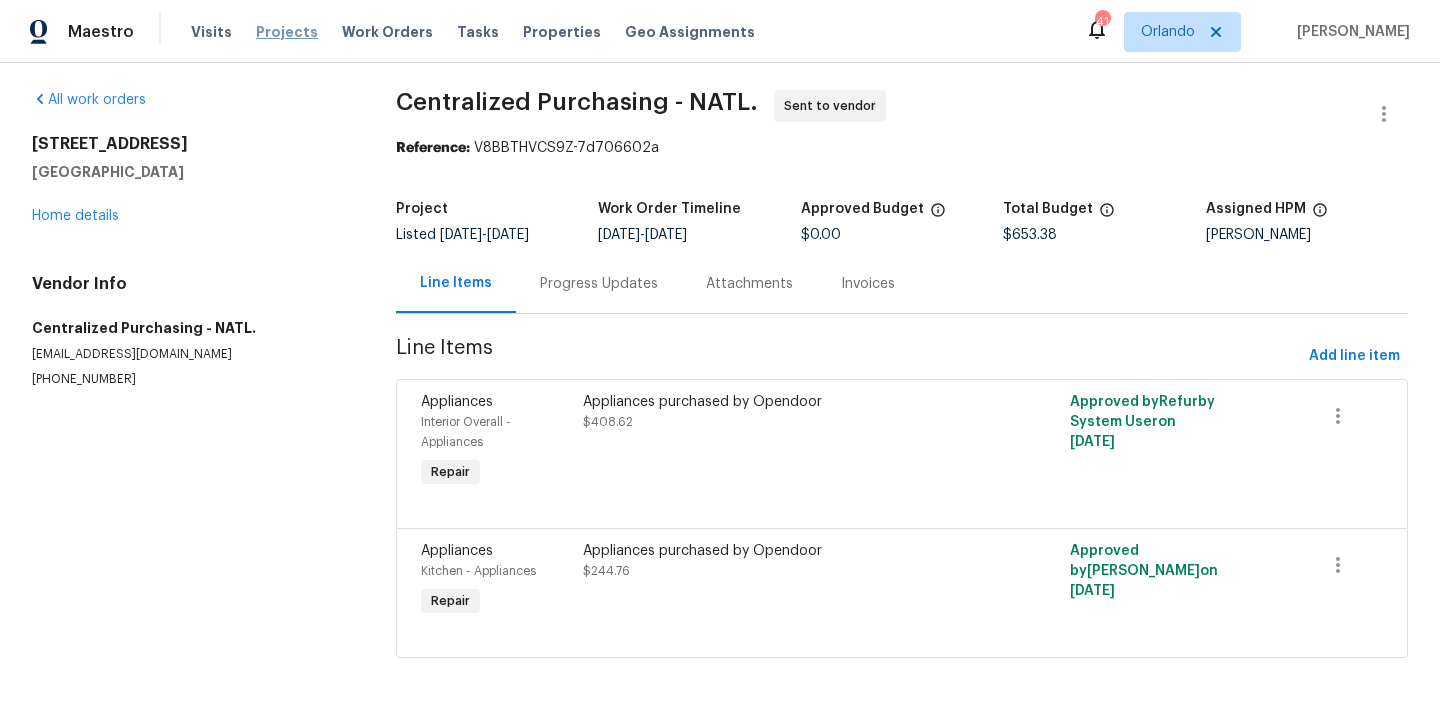 click on "Projects" at bounding box center [287, 32] 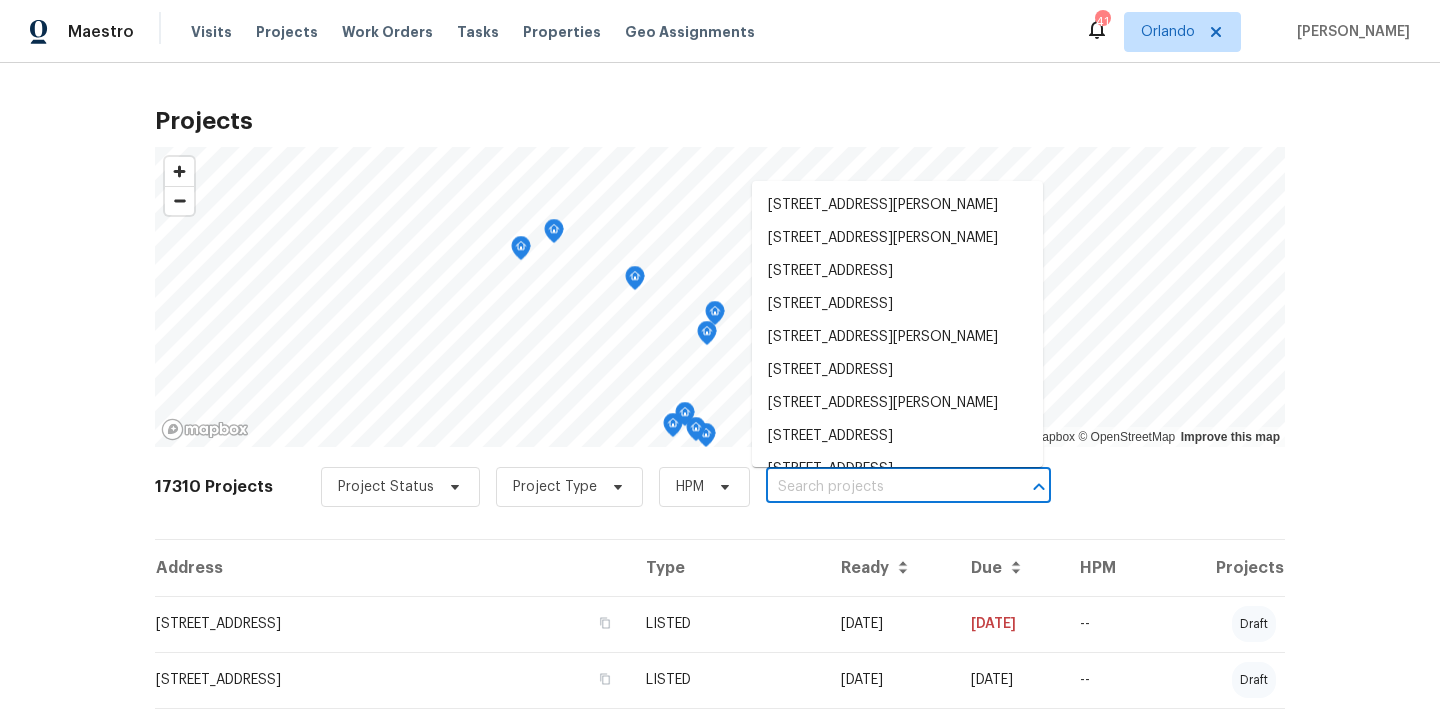 click at bounding box center (880, 487) 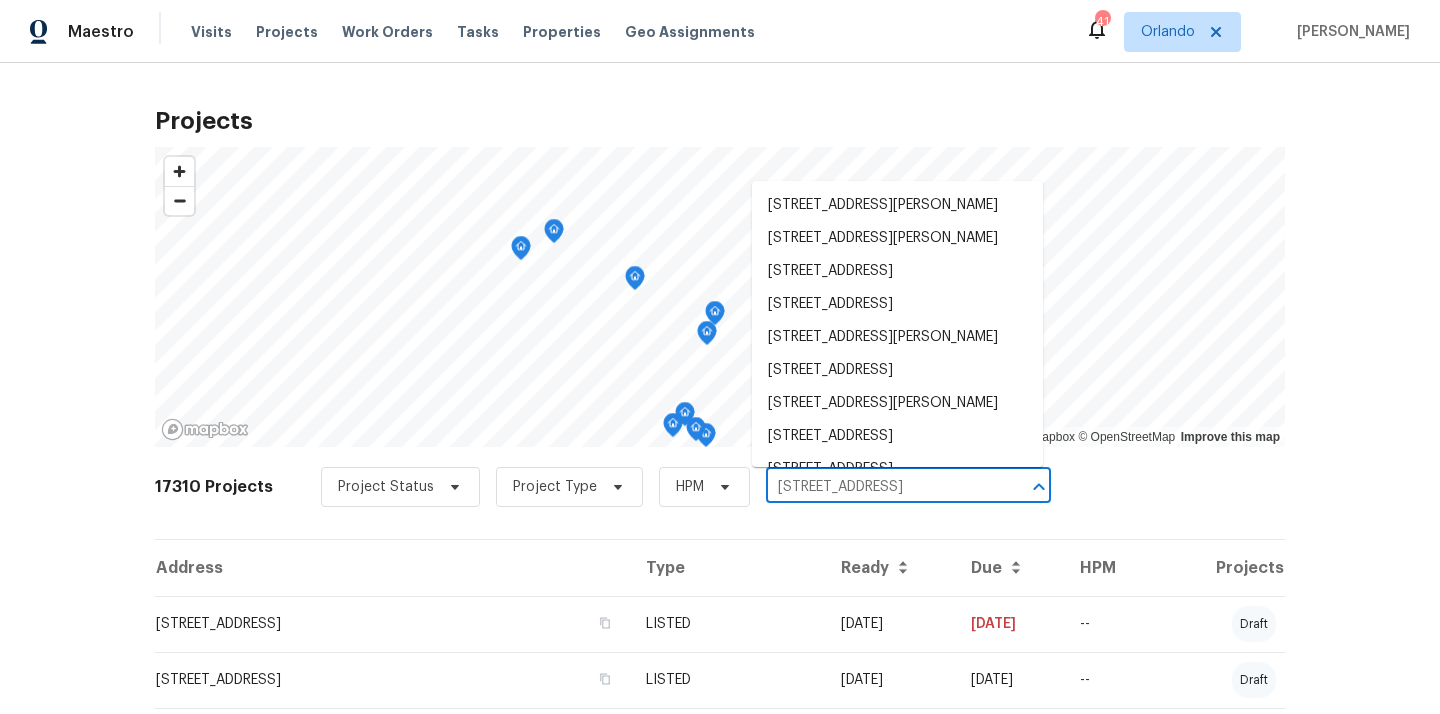 scroll, scrollTop: 0, scrollLeft: 4, axis: horizontal 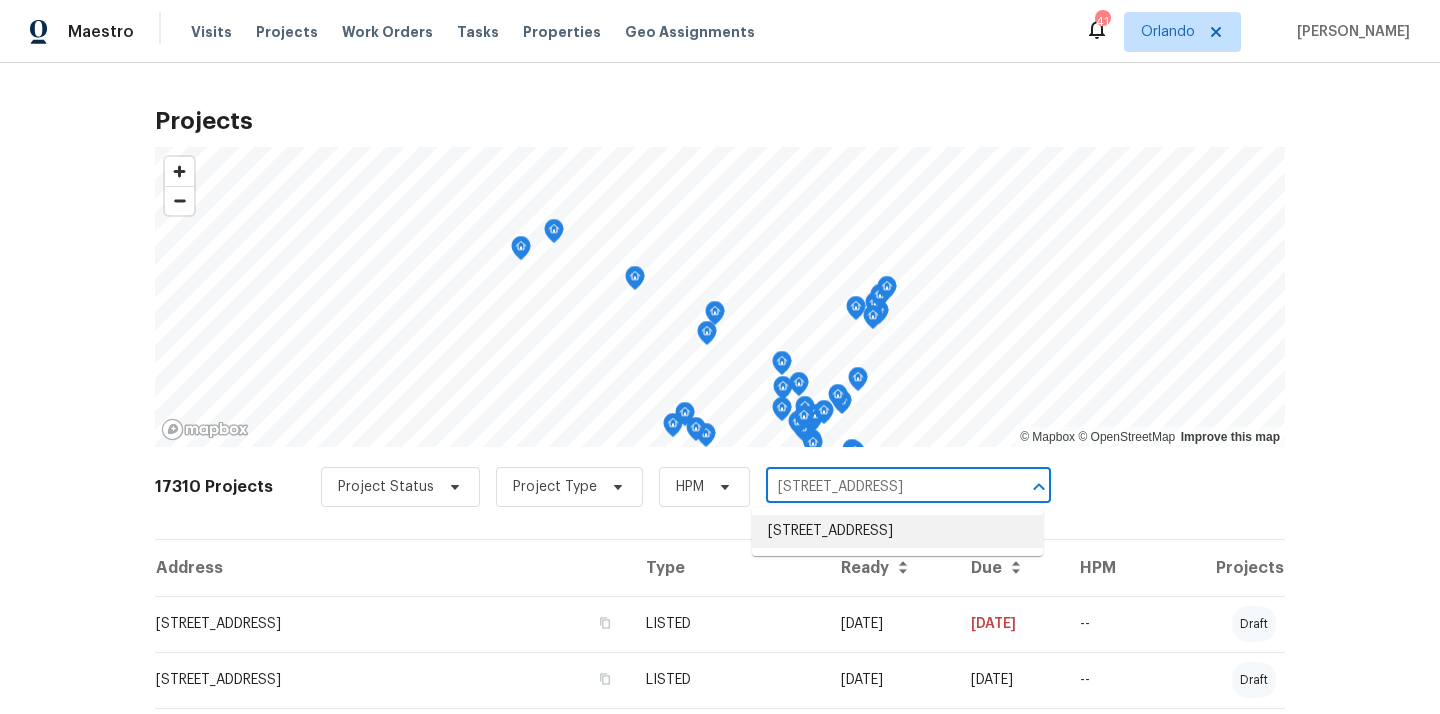 click on "9 Spring Loop Cir, Ocala, FL 34472" at bounding box center (897, 531) 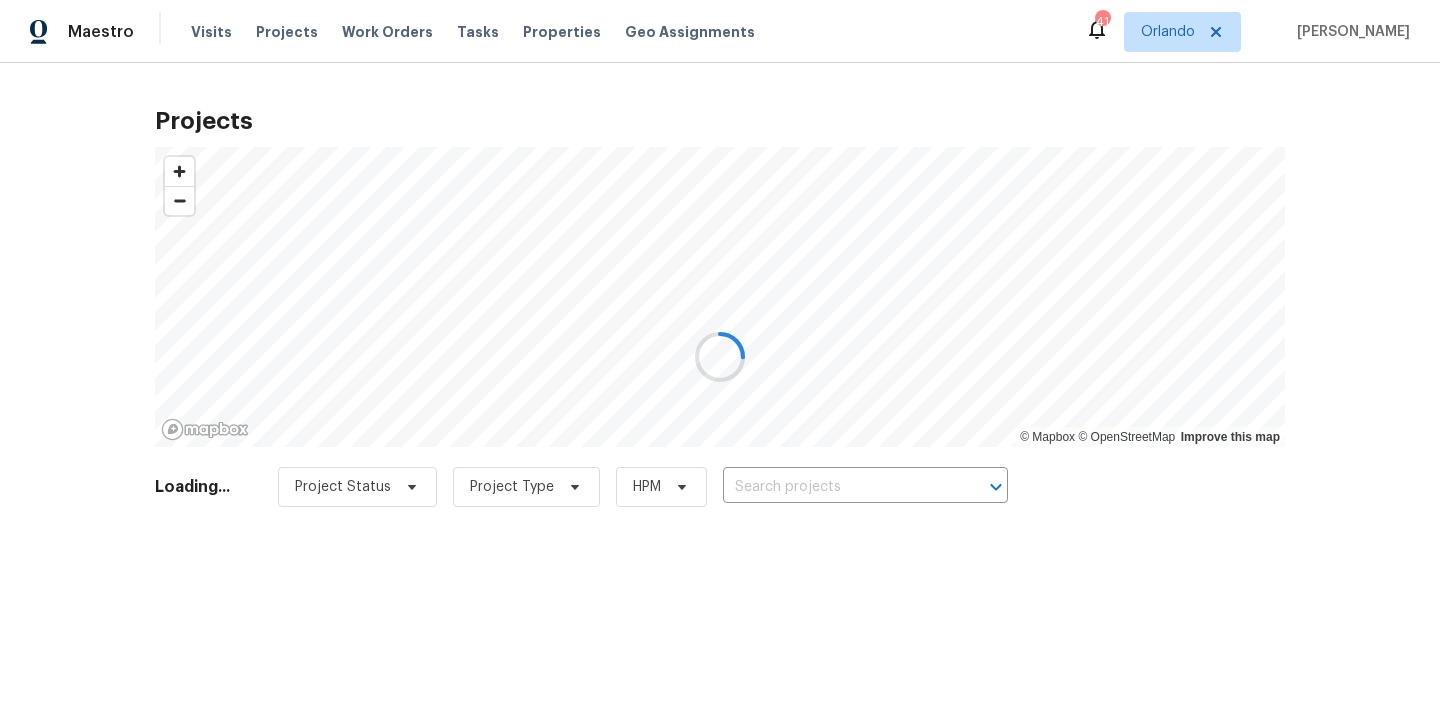 type on "9 Spring Loop Cir, Ocala, FL 34472" 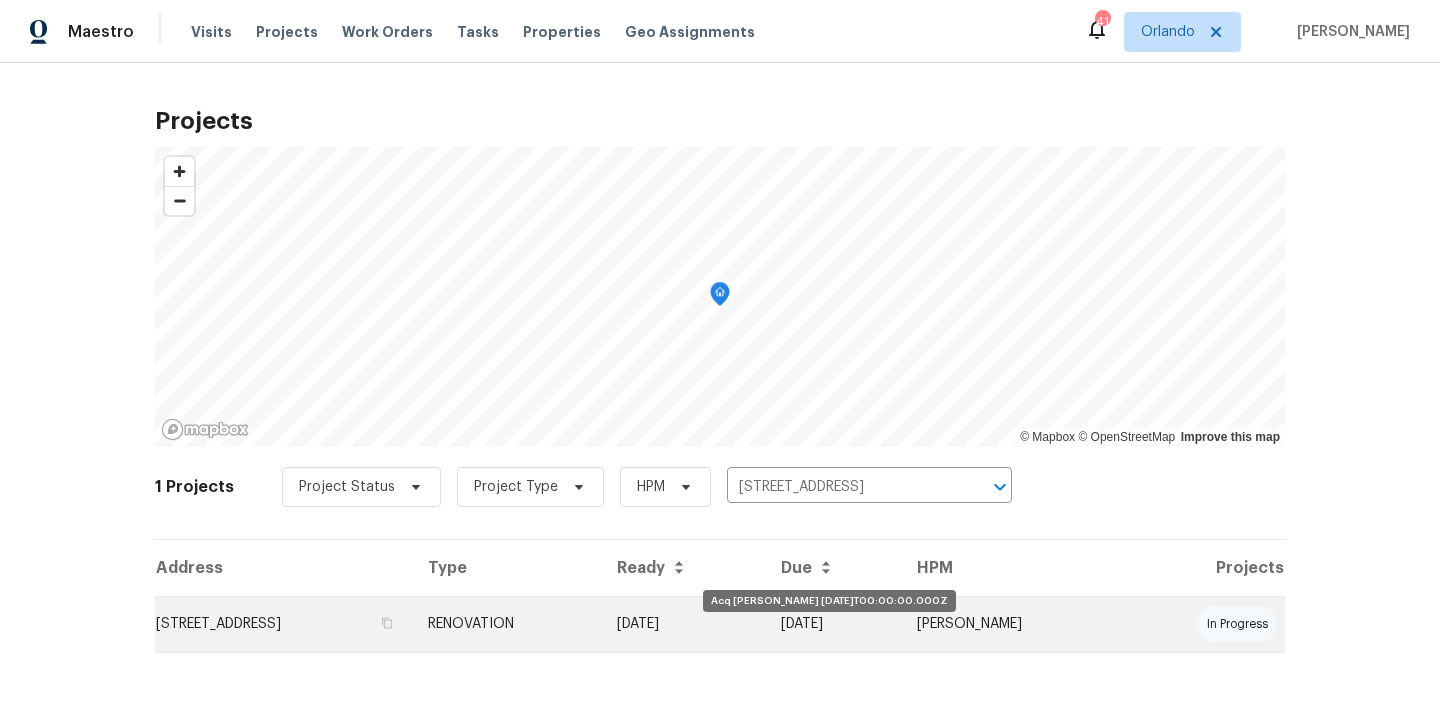click on "[DATE]" at bounding box center [683, 624] 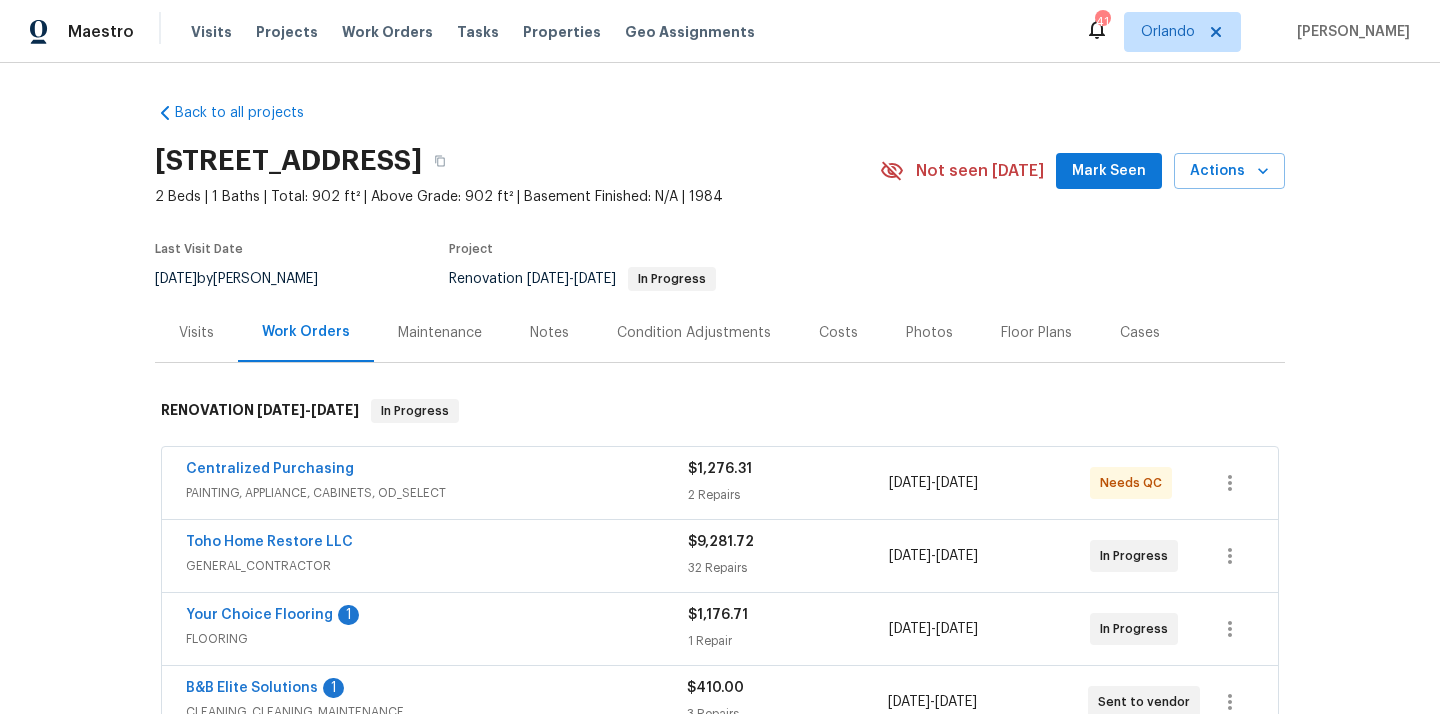 click on "9 Spring Loop Cir, Ocala, FL 34472" at bounding box center [288, 161] 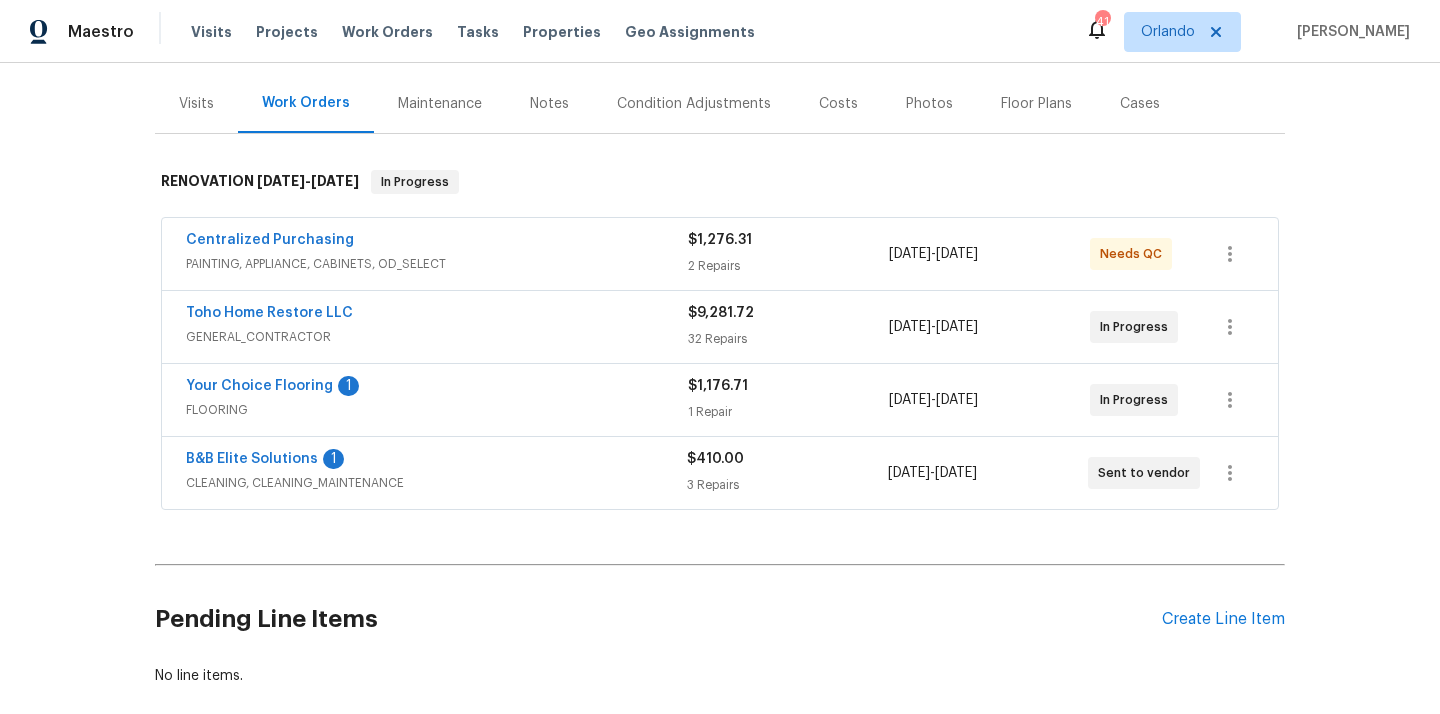 scroll, scrollTop: 257, scrollLeft: 0, axis: vertical 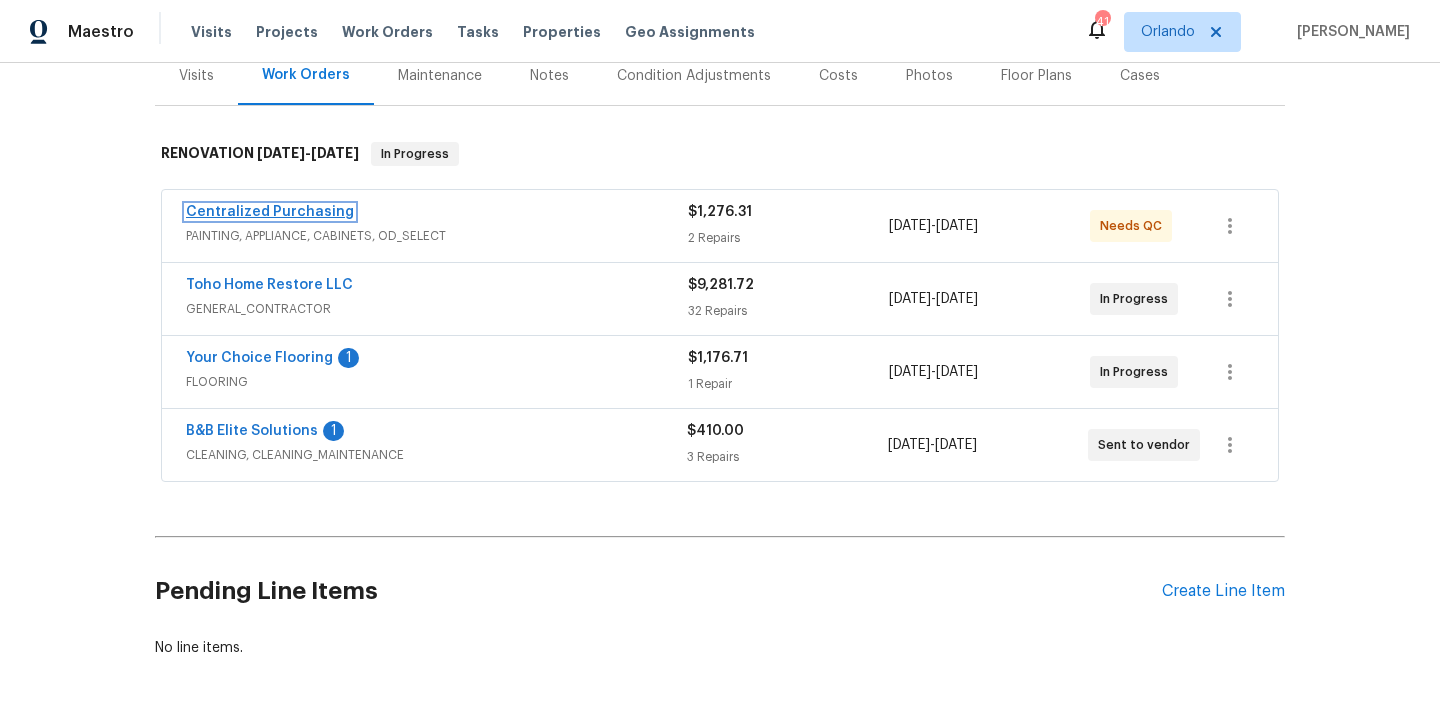 click on "Centralized Purchasing" at bounding box center [270, 212] 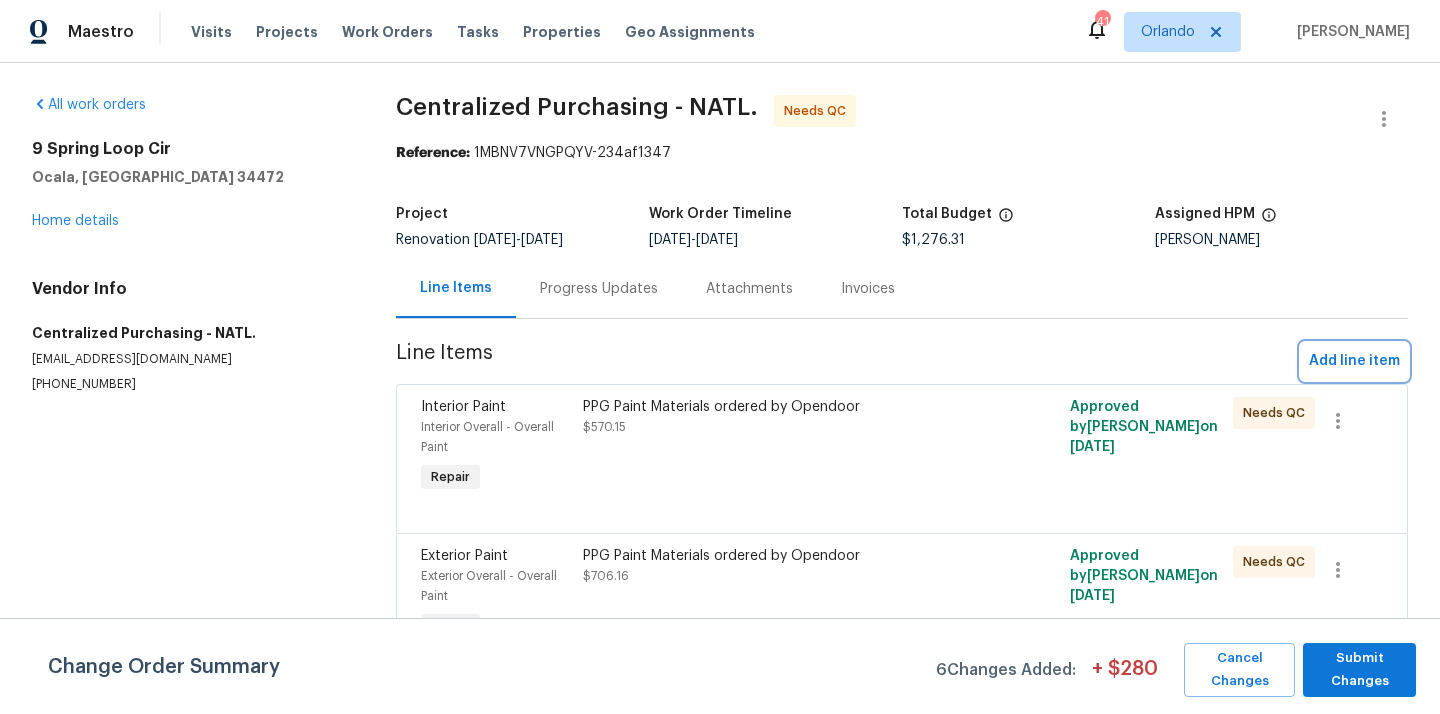 click on "Add line item" at bounding box center (1354, 361) 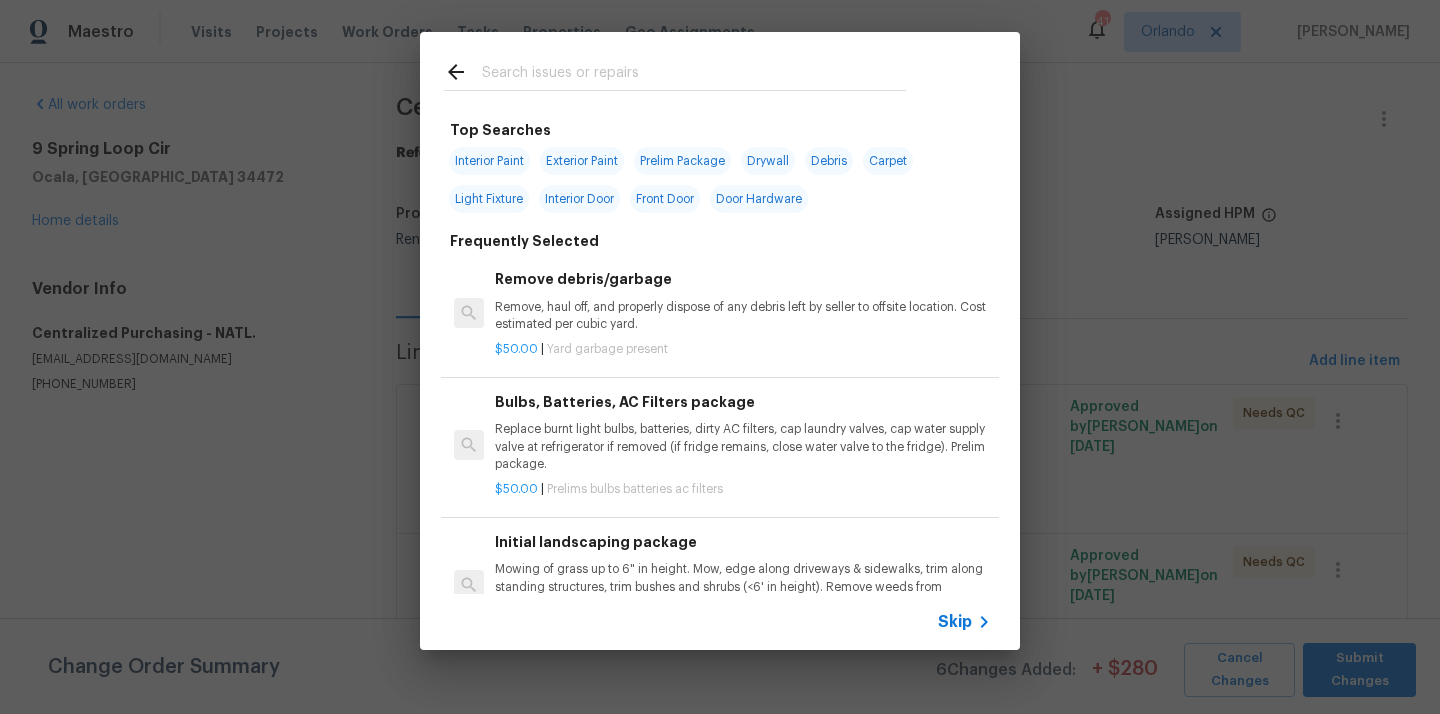 click at bounding box center [694, 75] 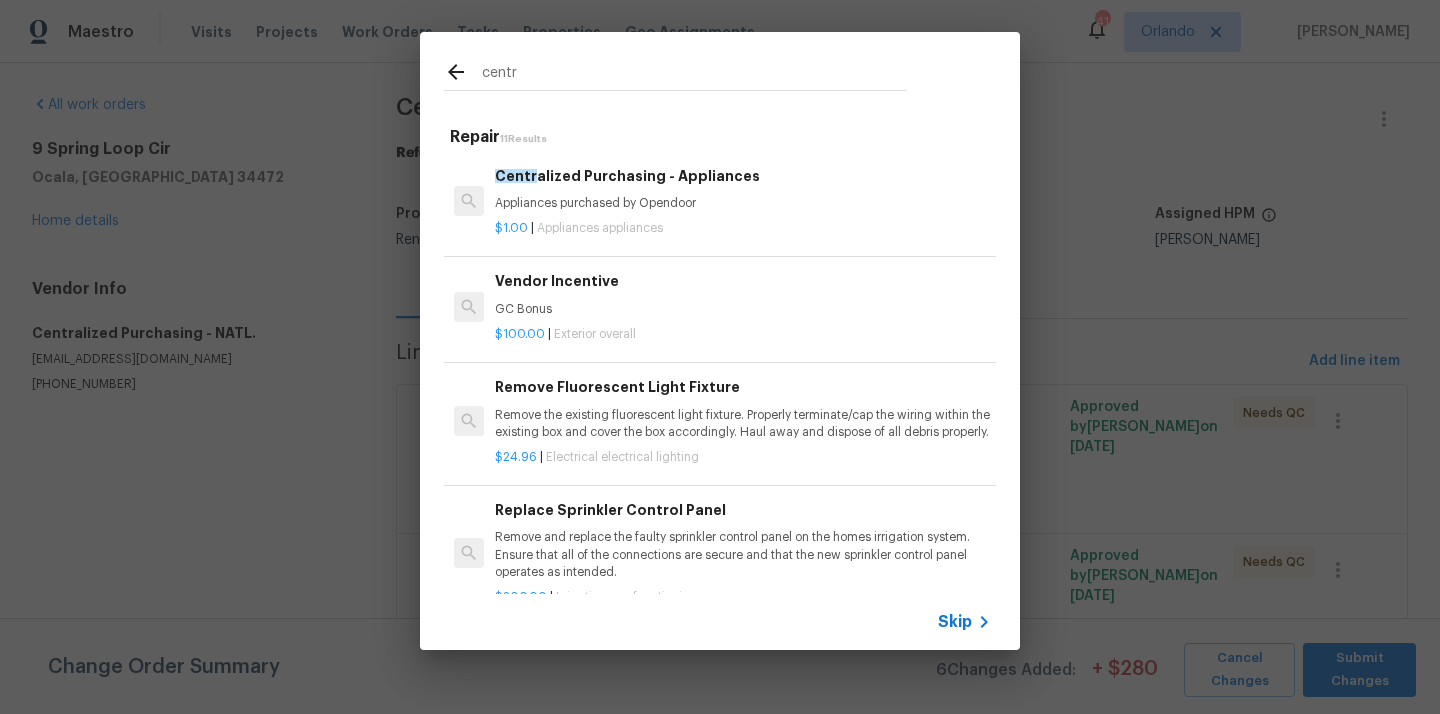 type on "centr" 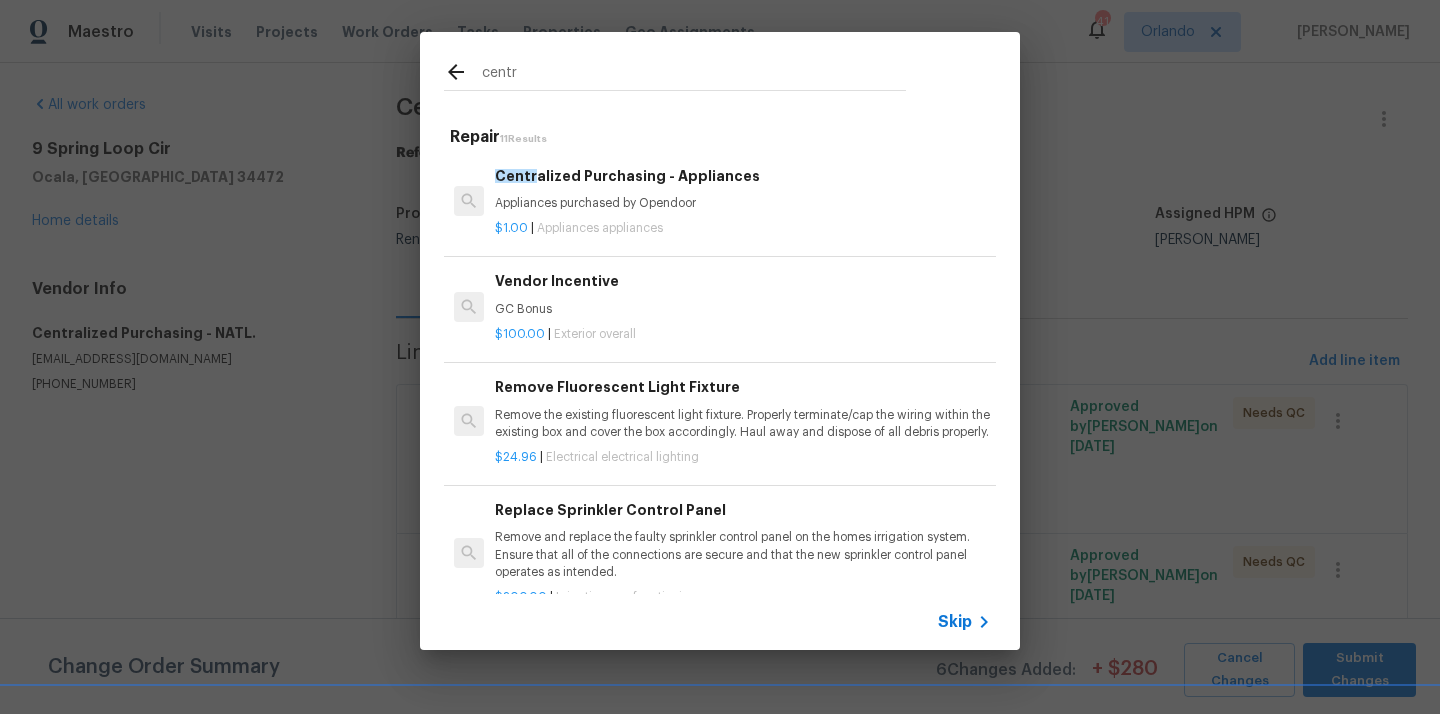 click on "Centr alized Purchasing - Appliances" at bounding box center [743, 176] 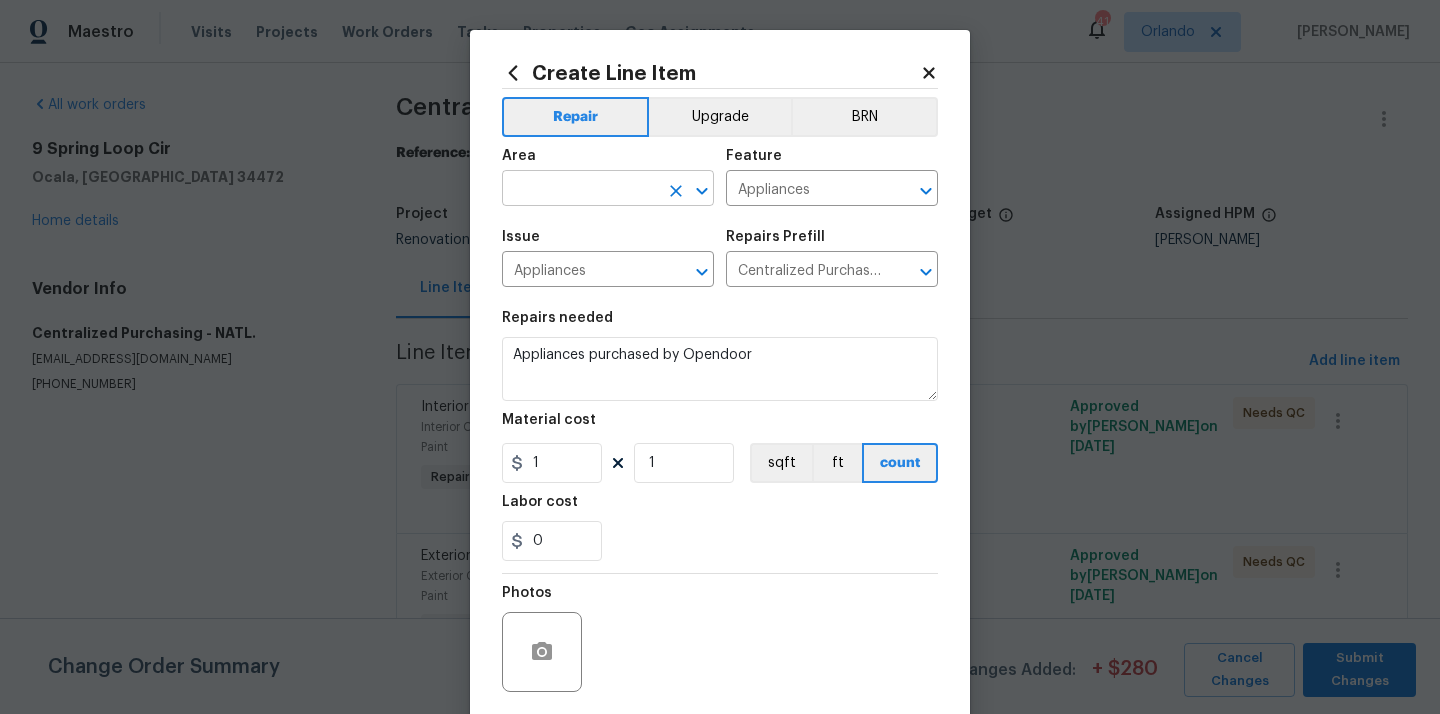 click at bounding box center [580, 190] 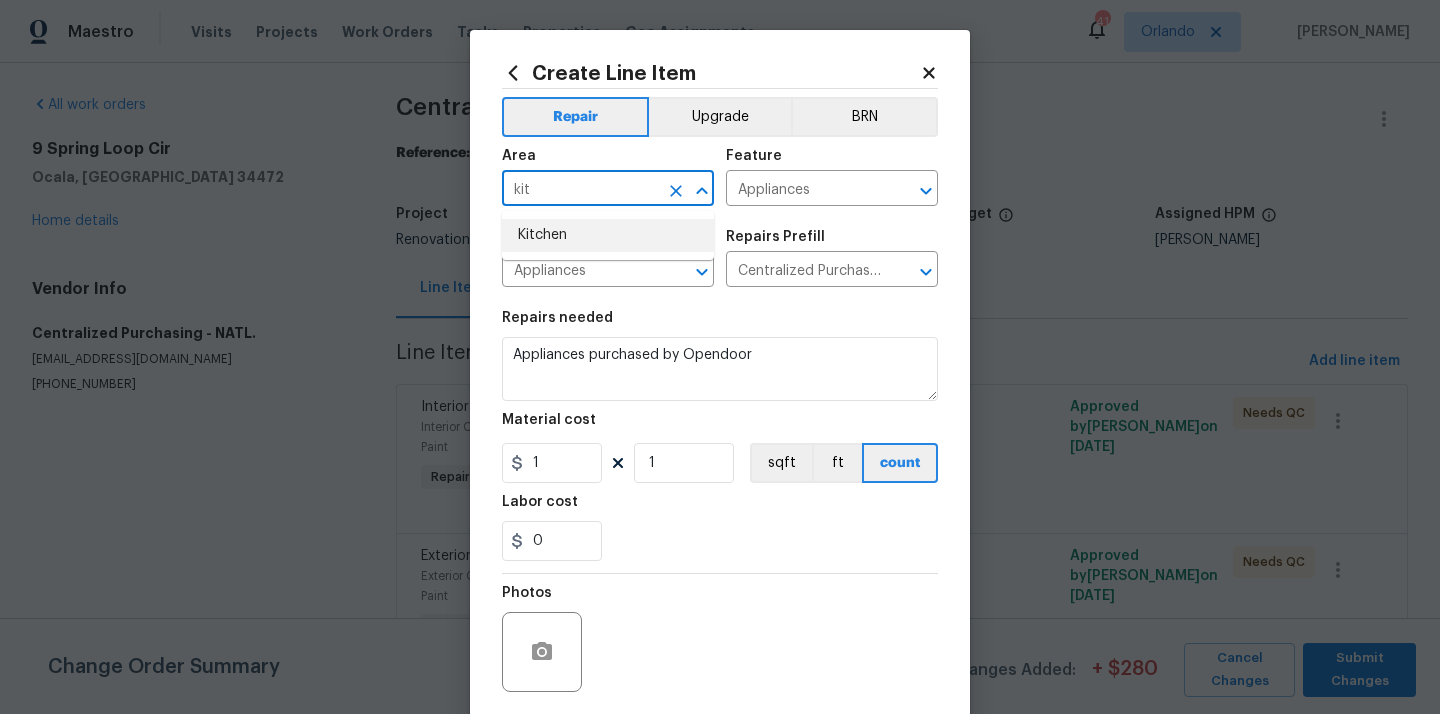 click on "Kitchen" at bounding box center (608, 235) 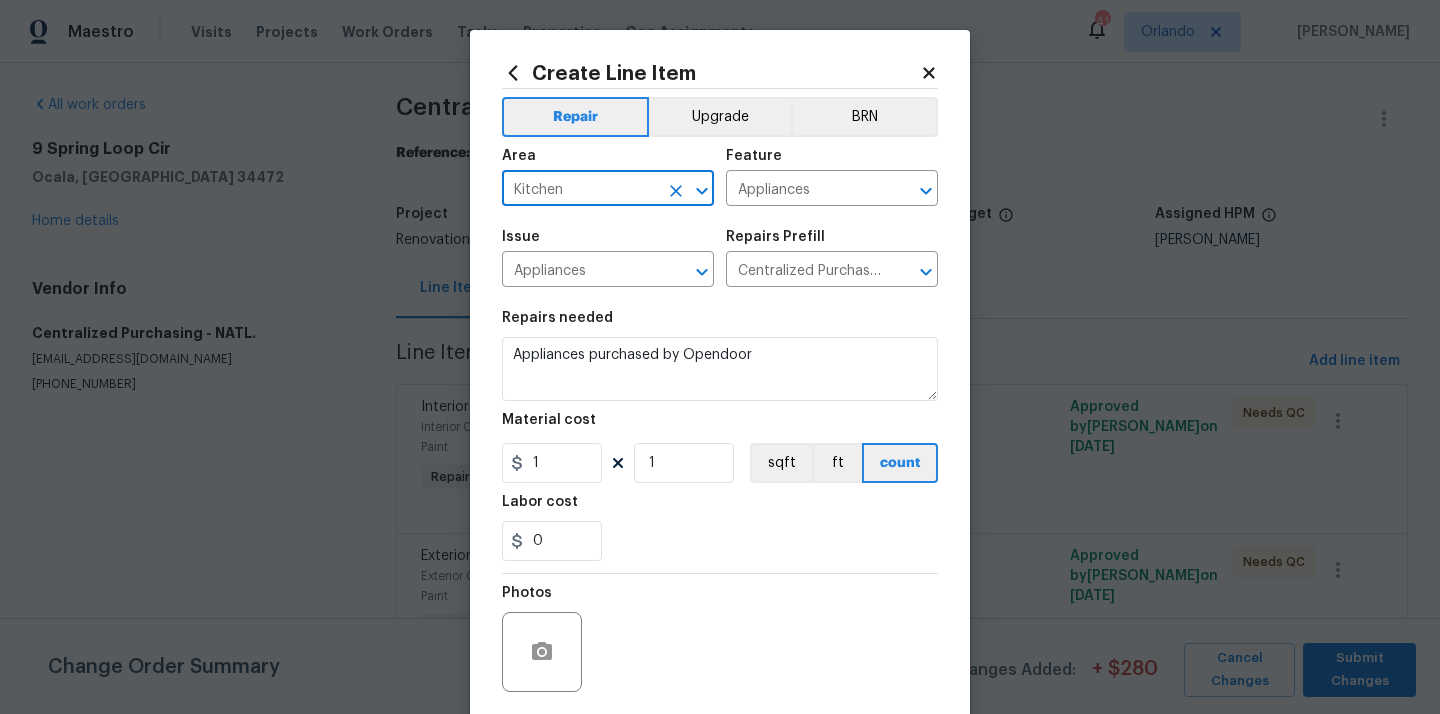 type on "Kitchen" 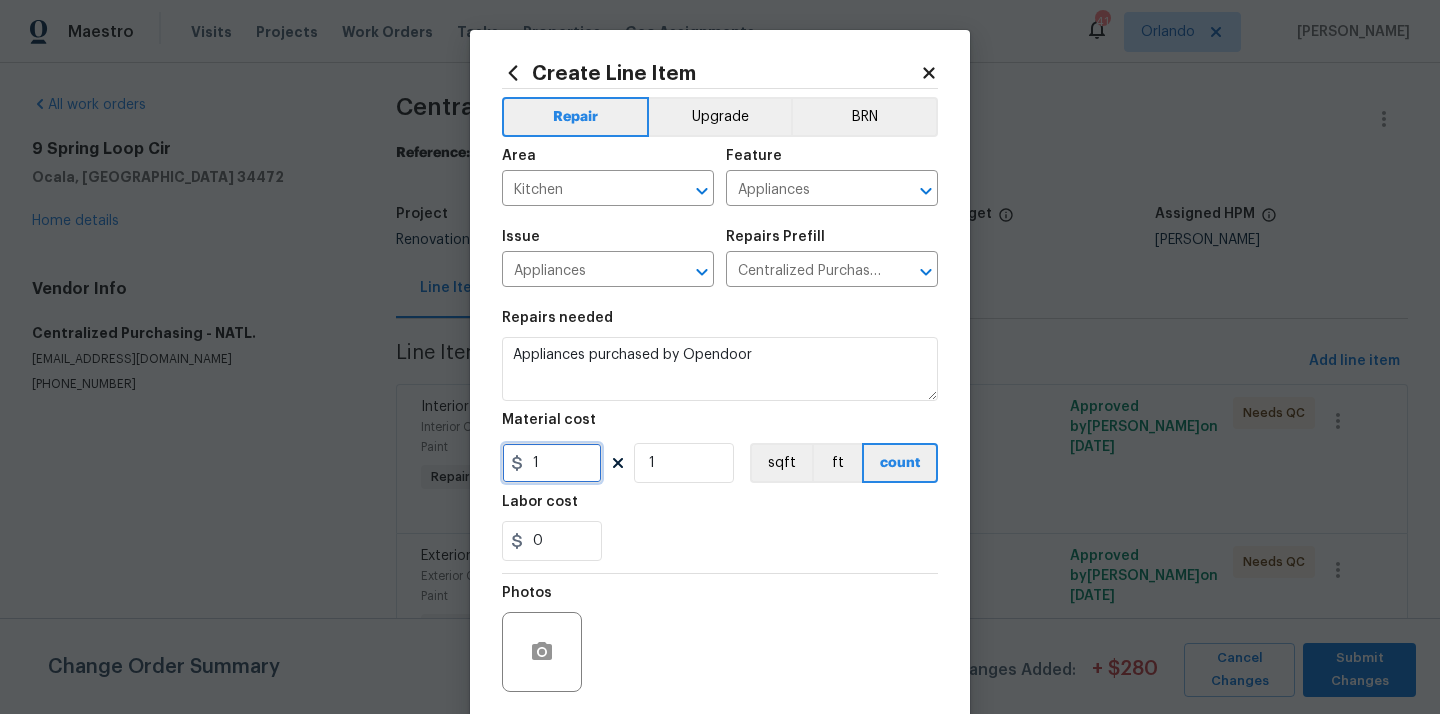 drag, startPoint x: 559, startPoint y: 476, endPoint x: 481, endPoint y: 471, distance: 78.160095 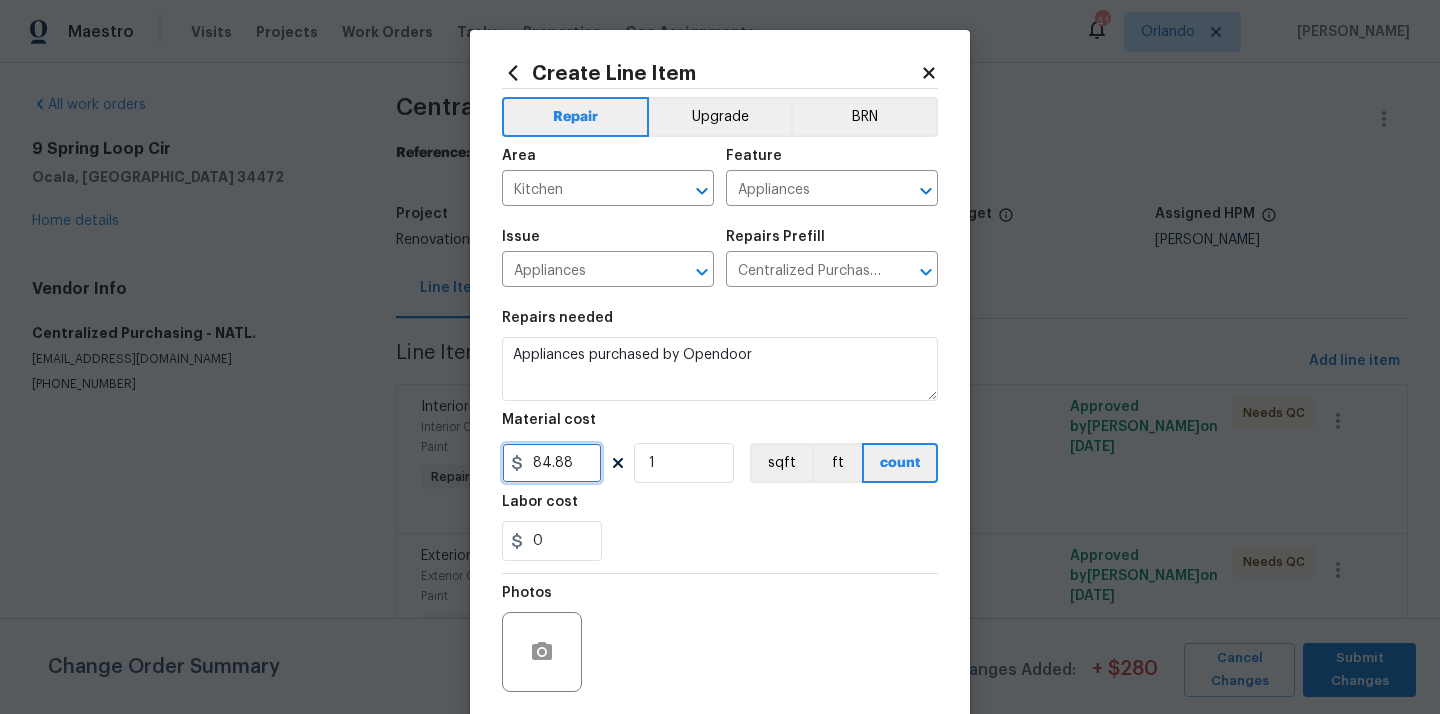 type on "84.88" 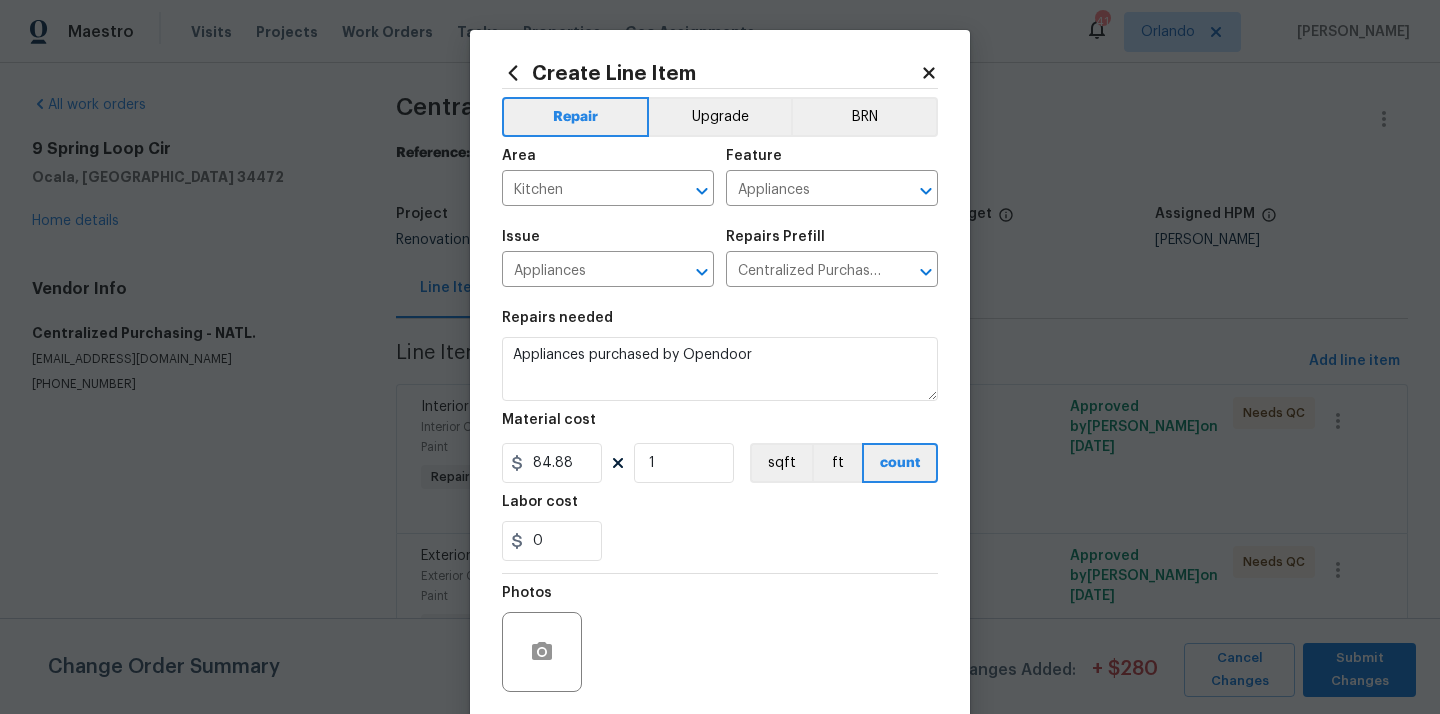 click on "Labor cost" at bounding box center [720, 508] 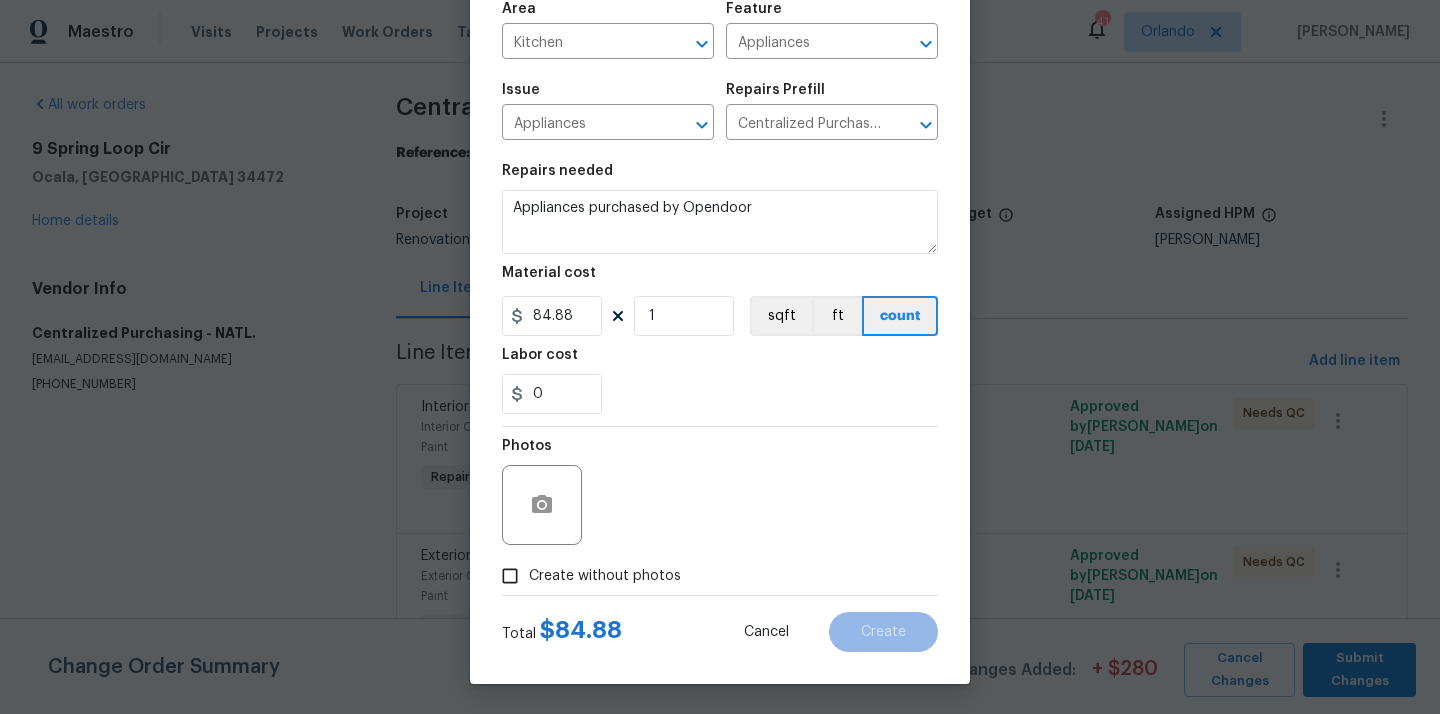 click on "Create without photos" at bounding box center (605, 576) 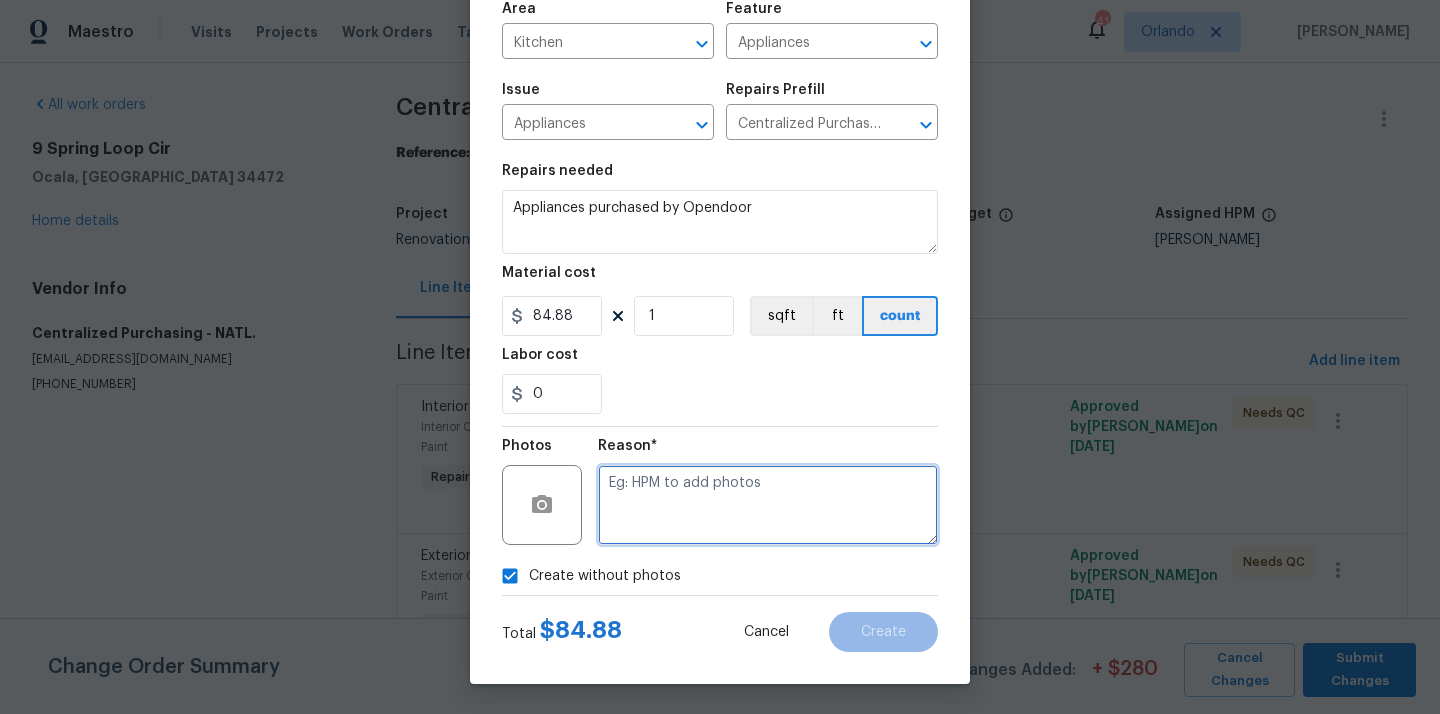 click at bounding box center (768, 505) 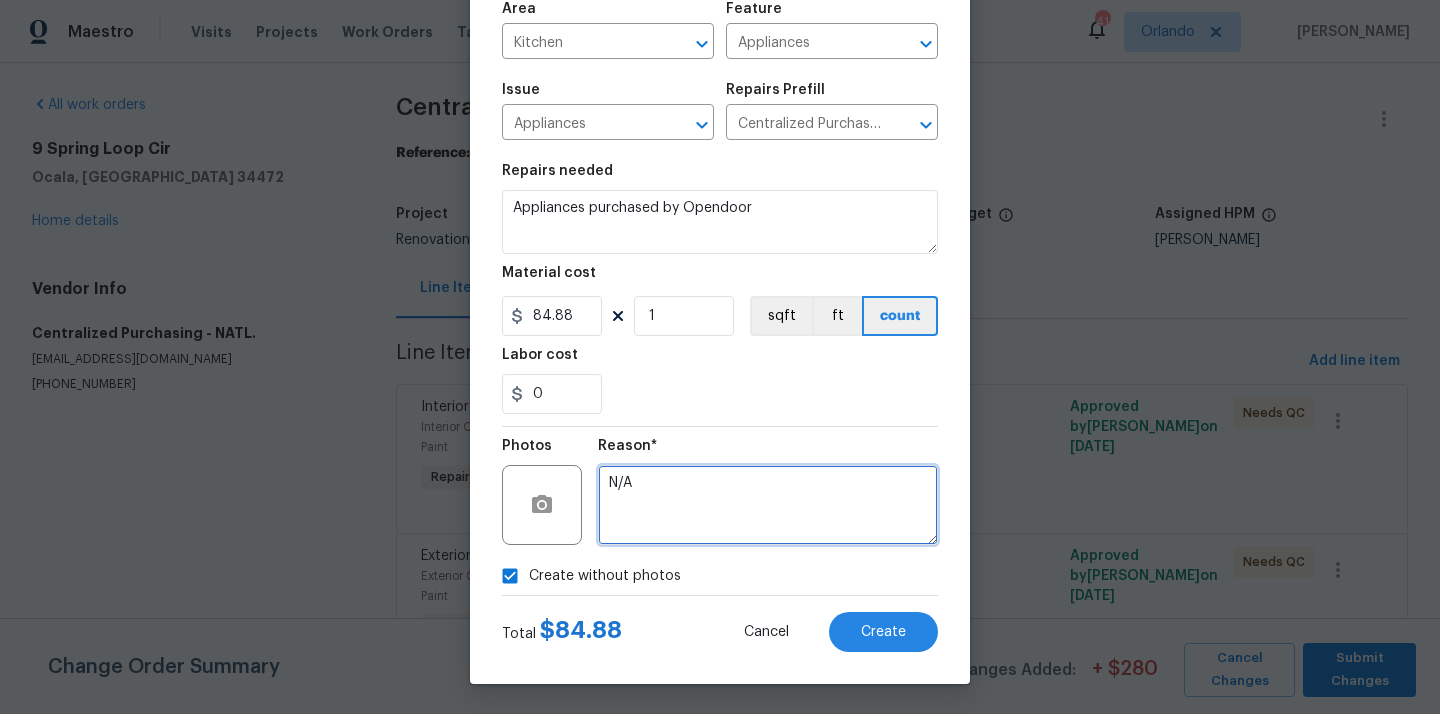 type on "N/A" 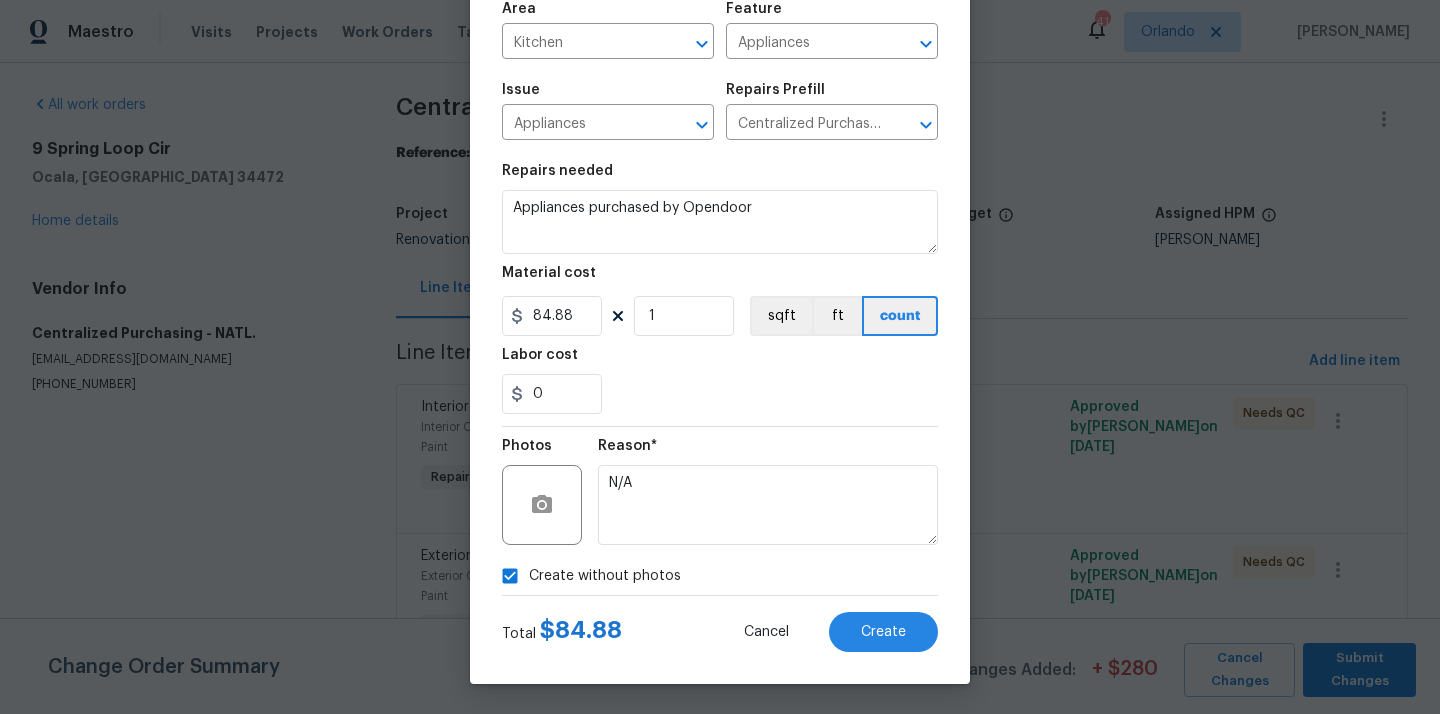 click on "Total   $ 84.88 Cancel Create" at bounding box center (720, 624) 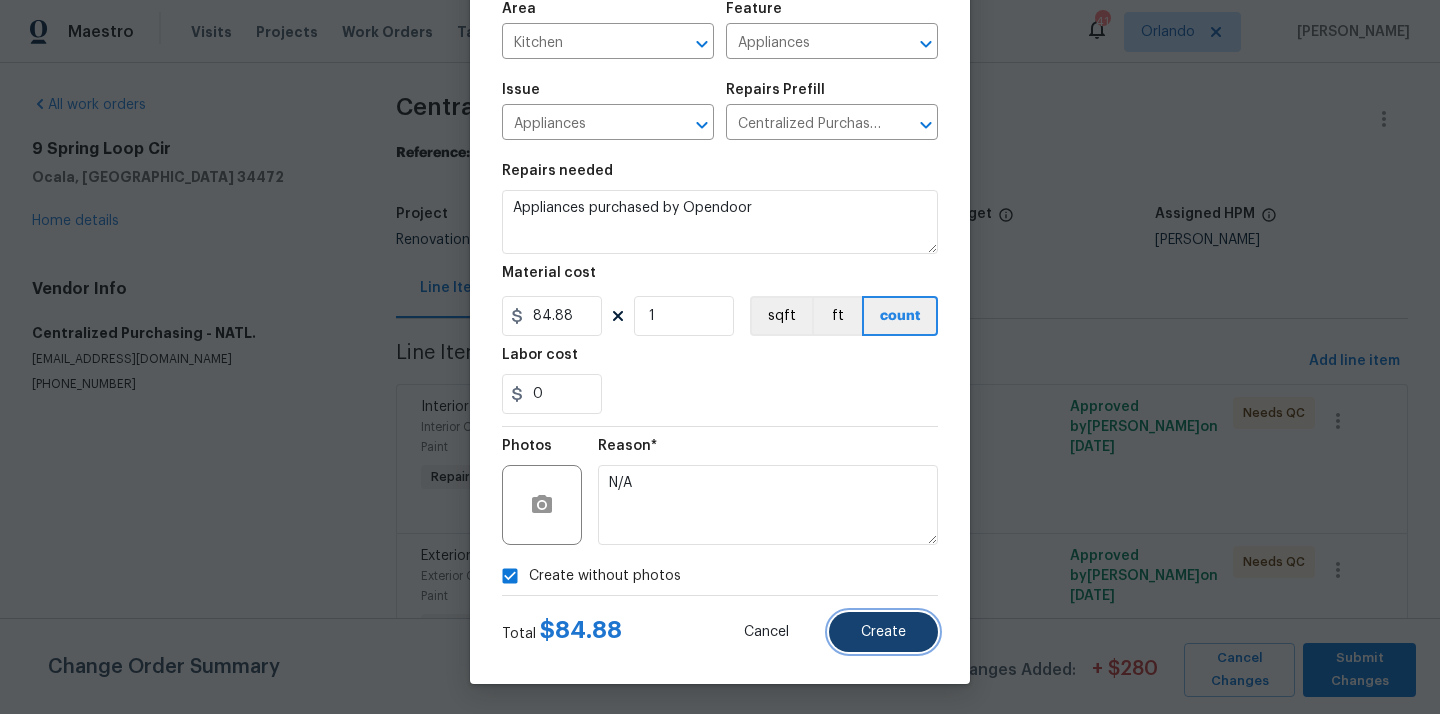 click on "Create" at bounding box center [883, 632] 